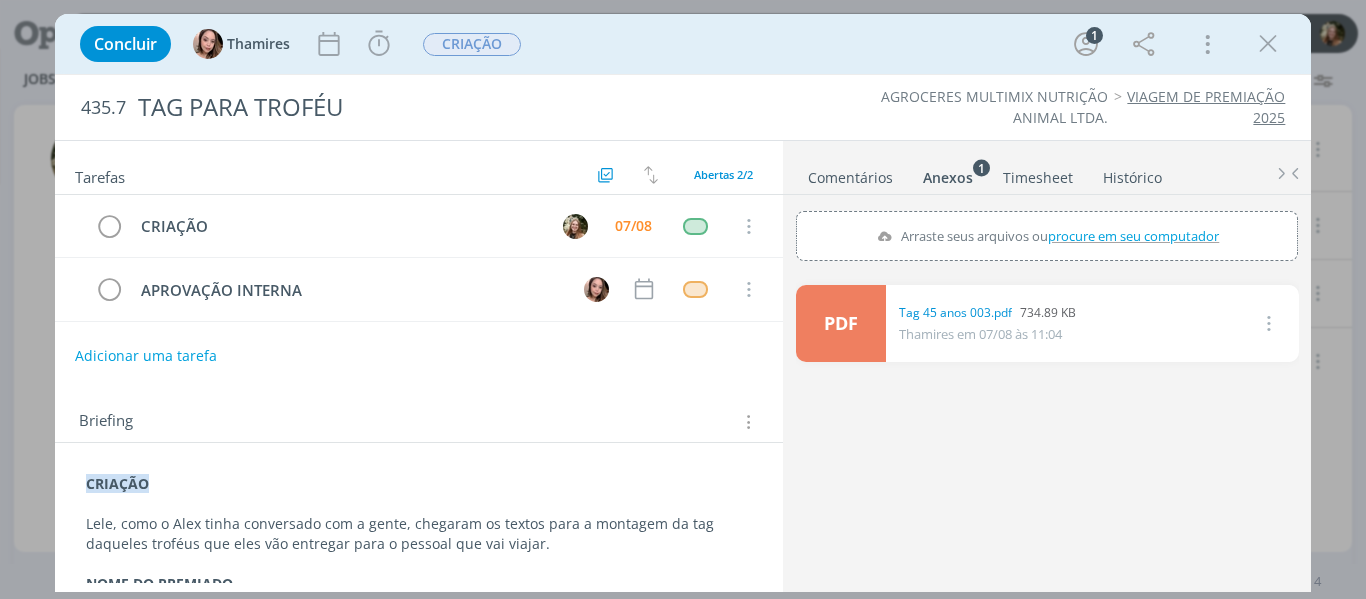 scroll, scrollTop: 0, scrollLeft: 0, axis: both 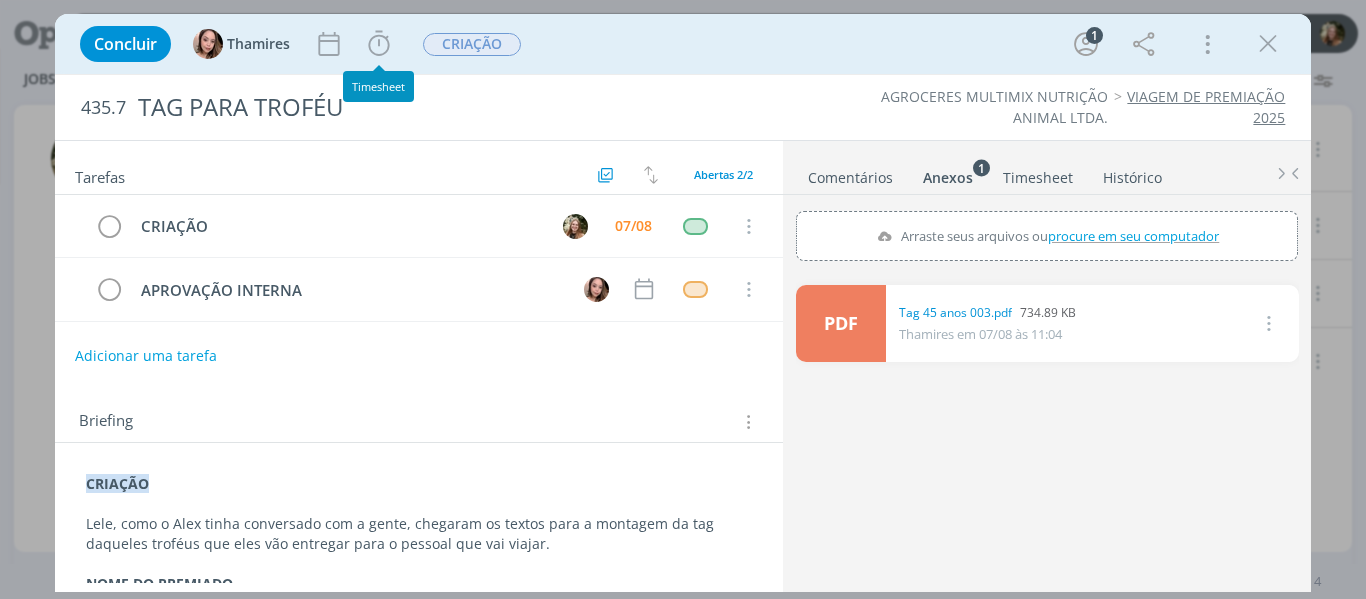 drag, startPoint x: 373, startPoint y: 49, endPoint x: 388, endPoint y: 85, distance: 39 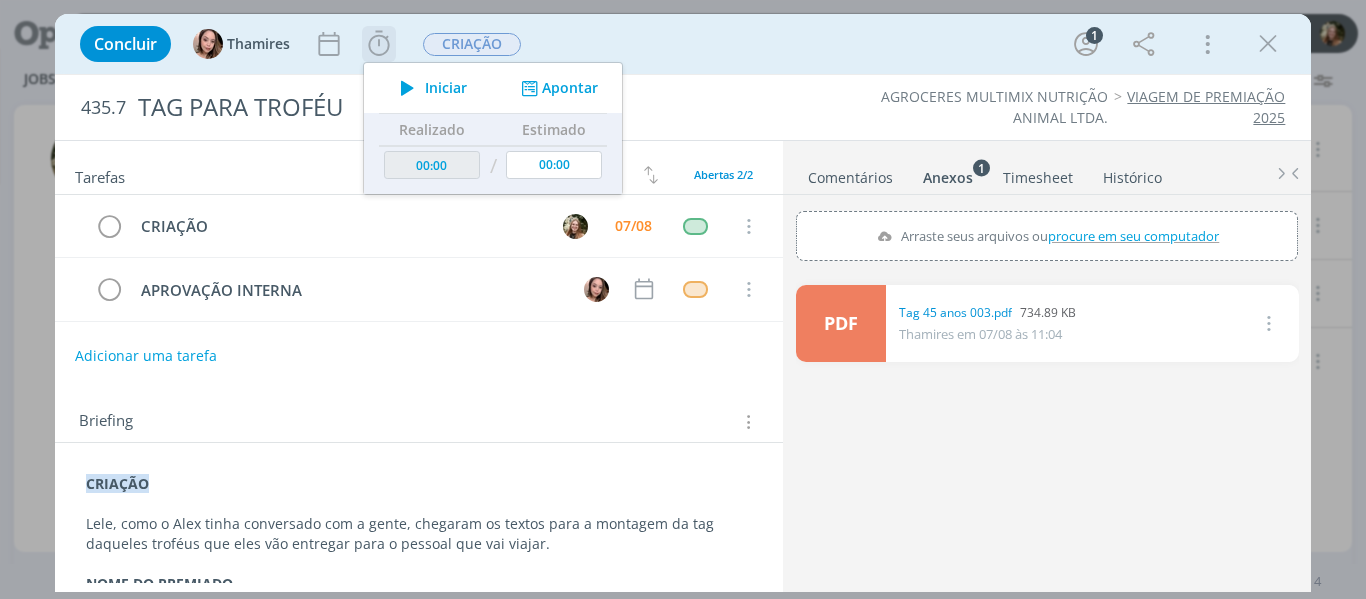 click on "Iniciar" at bounding box center [446, 88] 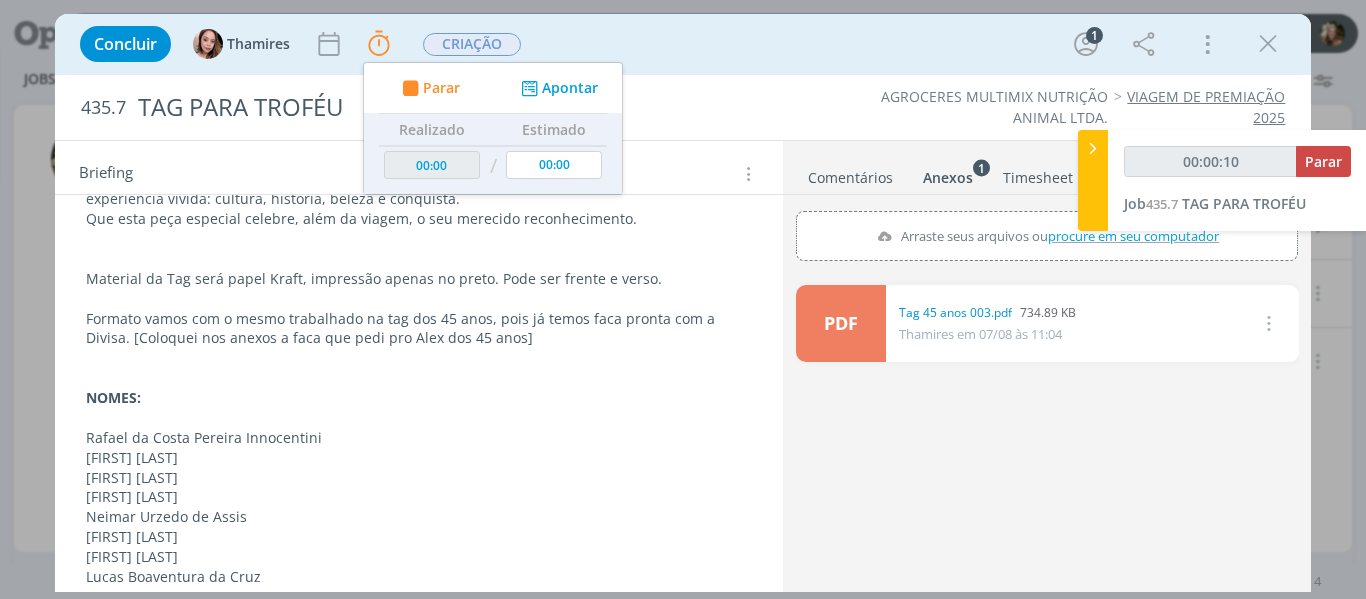 scroll, scrollTop: 300, scrollLeft: 0, axis: vertical 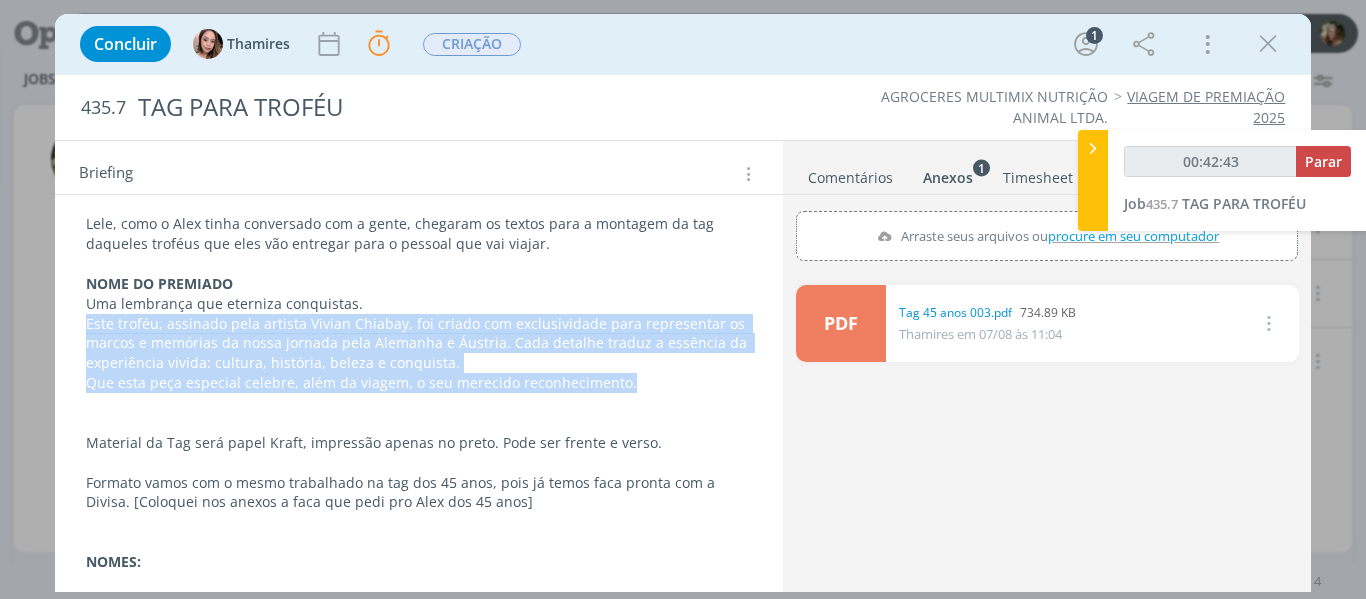 drag, startPoint x: 629, startPoint y: 381, endPoint x: 78, endPoint y: 321, distance: 554.25714 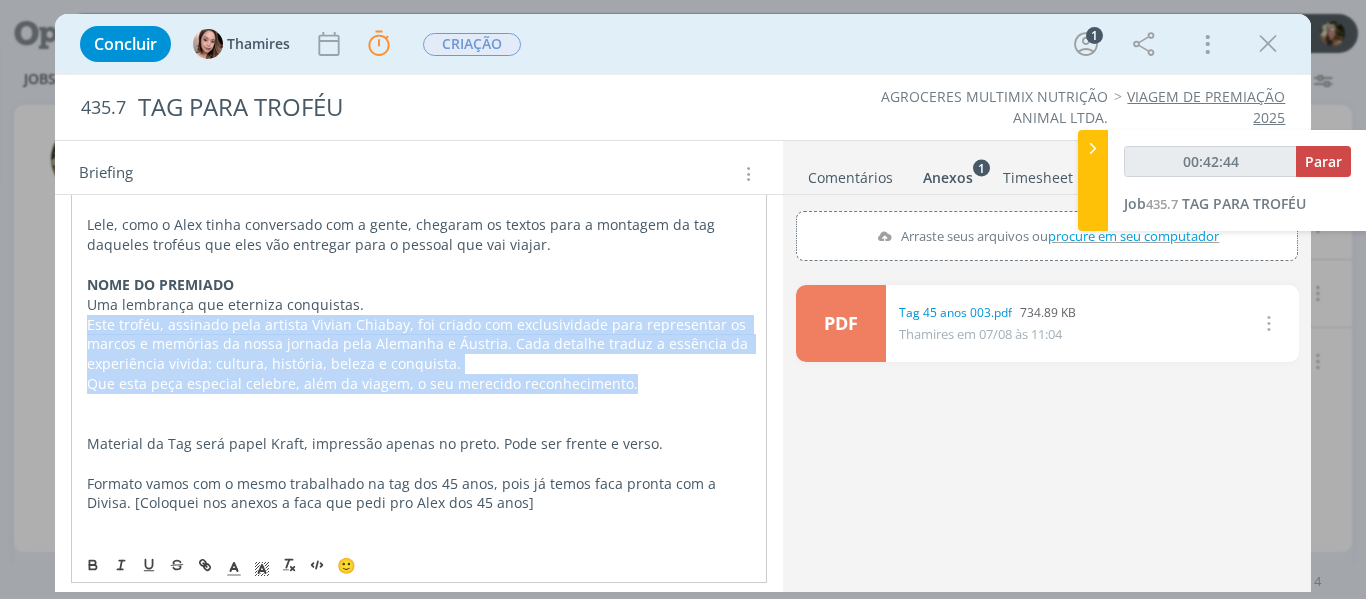 click on "Este troféu, assinado pela artista Vivian Chiabay, foi criado com exclusividade para representar os marcos e memórias da nossa jornada pela Alemanha e Áustria. Cada detalhe traduz a essência da experiência vivida: cultura, história, beleza e conquista." at bounding box center [419, 345] 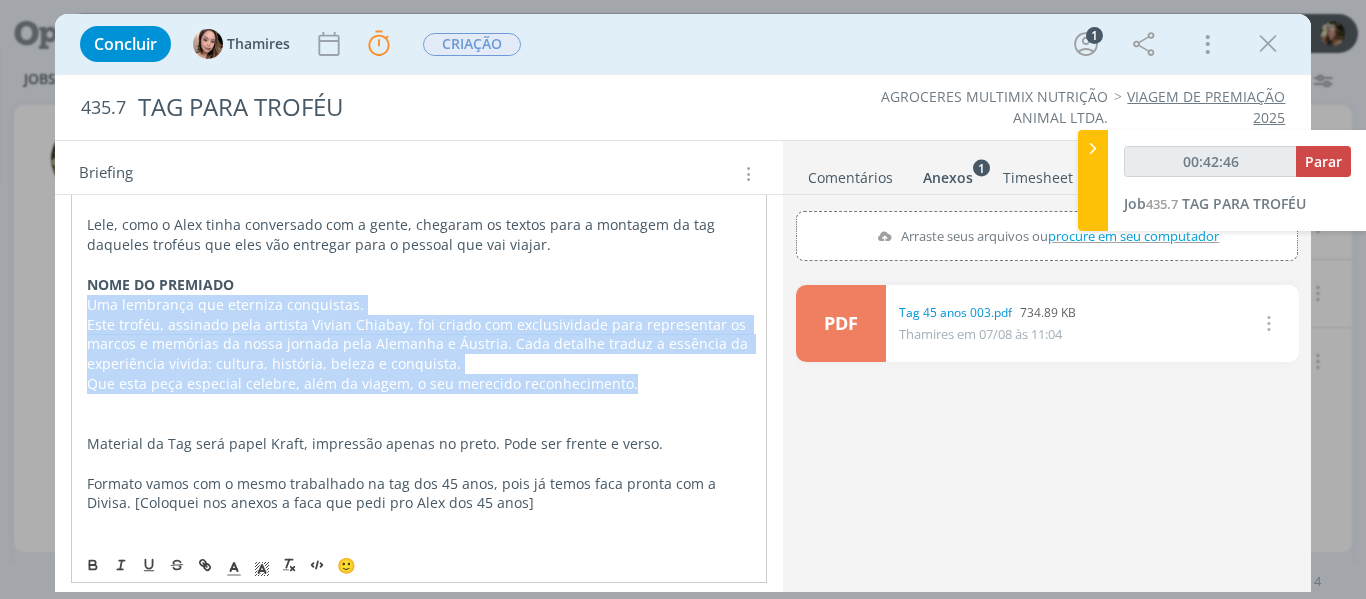 drag, startPoint x: 626, startPoint y: 386, endPoint x: 71, endPoint y: 311, distance: 560.0446 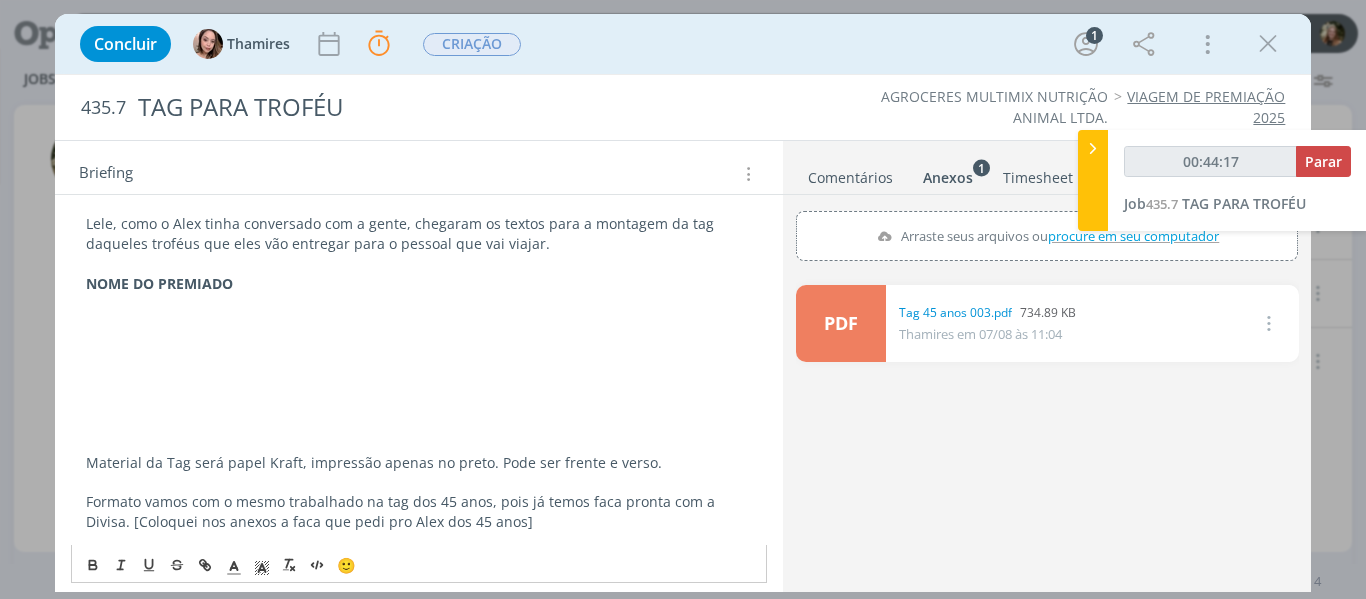 click on "Lele, como o Alex tinha conversado com a gente, chegaram os textos para a montagem da tag daqueles troféus que eles vão entregar para o pessoal que vai viajar." at bounding box center [419, 234] 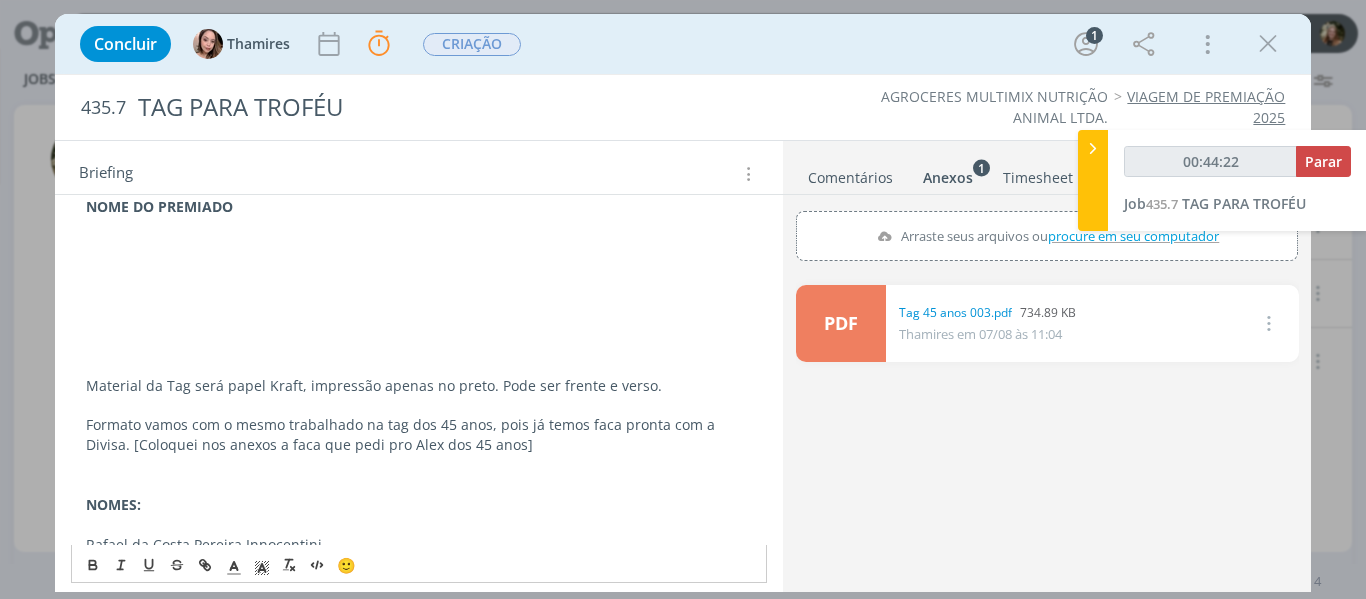 scroll, scrollTop: 400, scrollLeft: 0, axis: vertical 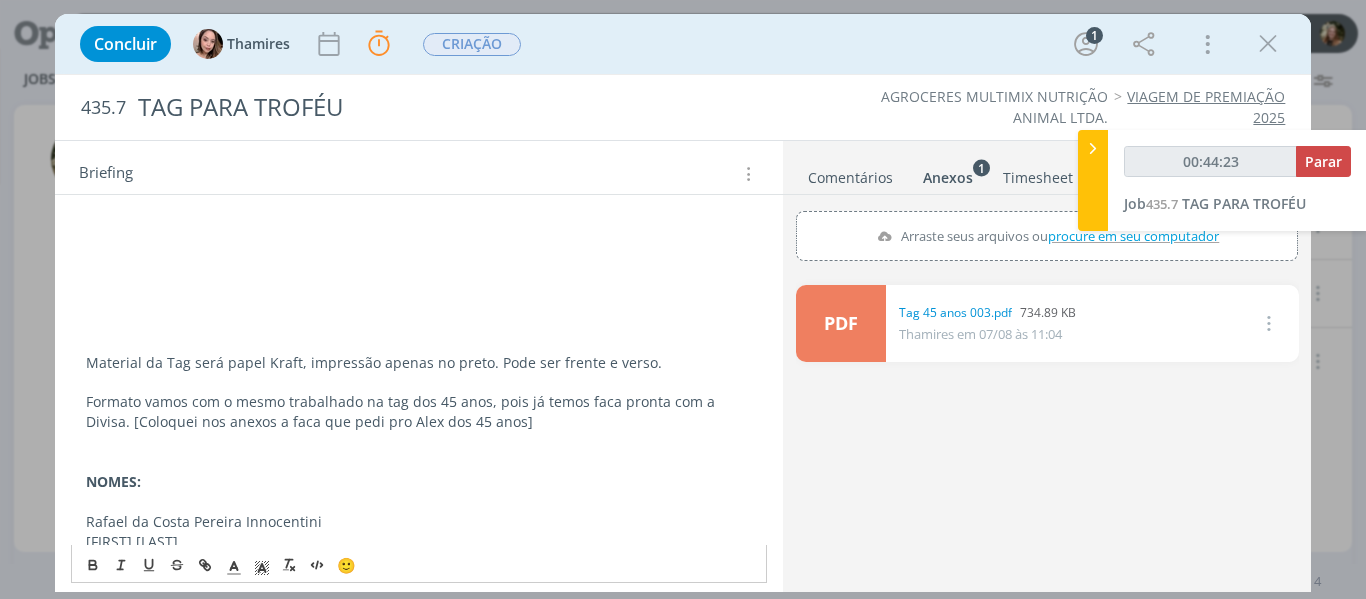 click at bounding box center [419, 283] 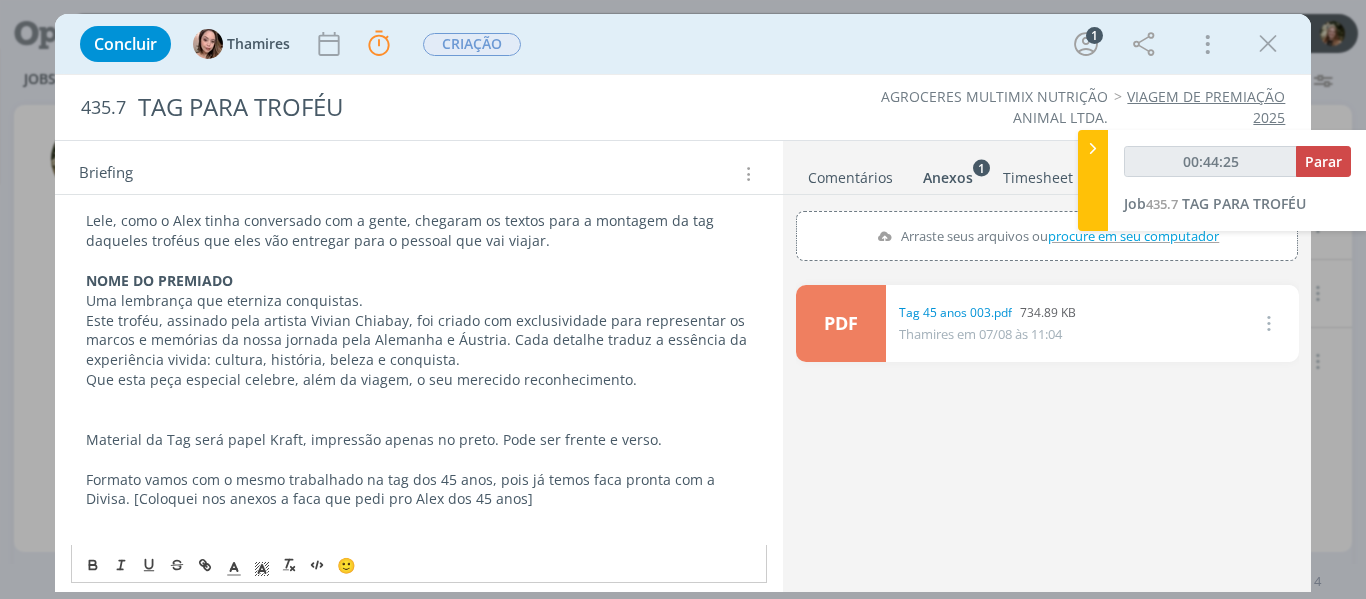 scroll, scrollTop: 300, scrollLeft: 0, axis: vertical 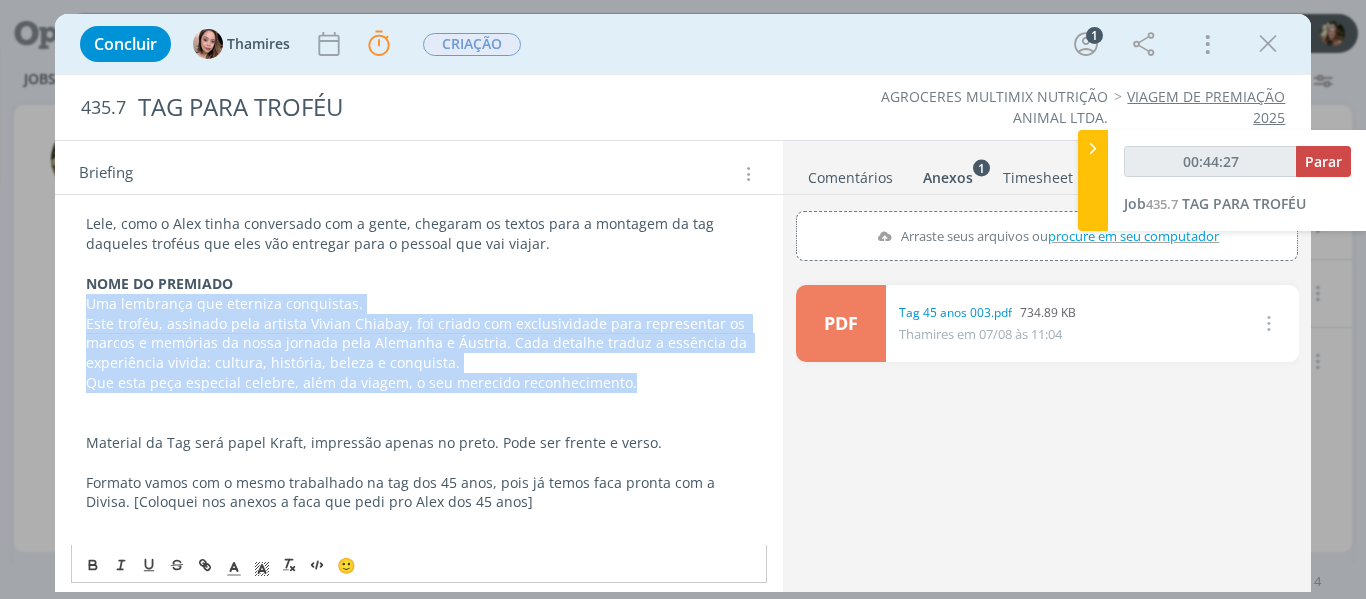 drag, startPoint x: 637, startPoint y: 388, endPoint x: 78, endPoint y: 309, distance: 564.5547 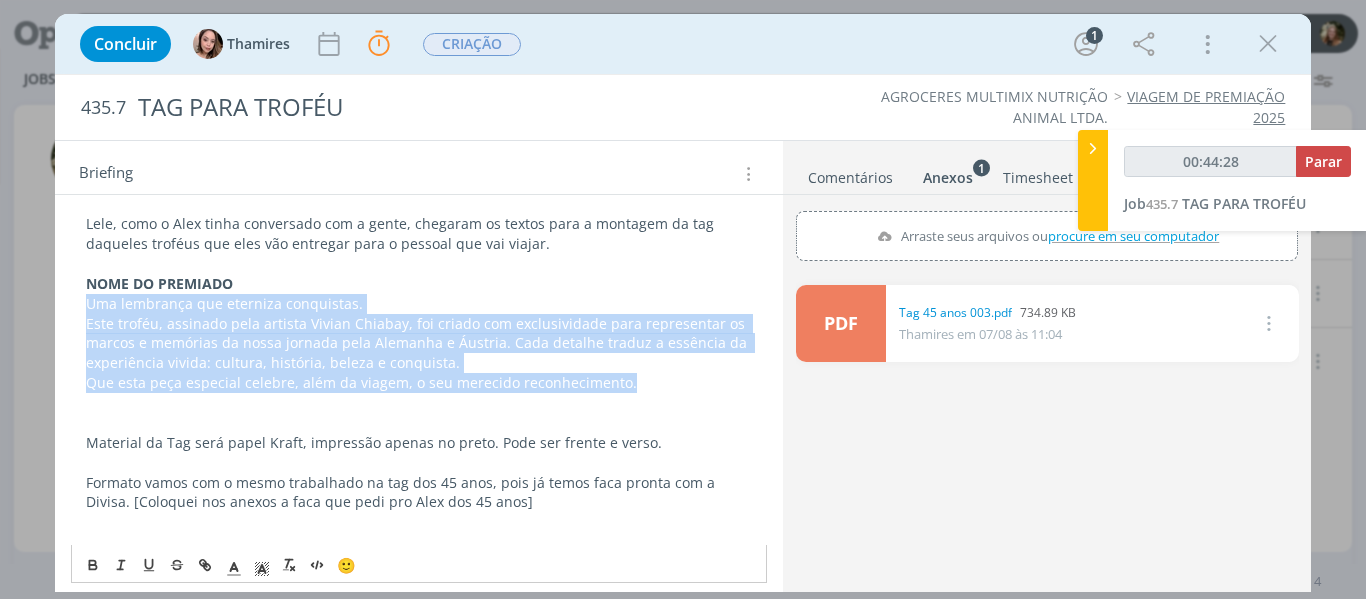 copy on "Uma lembrança que eterniza conquistas. Este troféu, assinado pela artista Vivian Chiabay, foi criado com exclusividade para representar os marcos e memórias da nossa jornada pela Alemanha e Áustria. Cada detalhe traduz a essência da experiência vivida: cultura, história, beleza e conquista. Que esta peça especial celebre, além da viagem, o seu merecido reconhecimento." 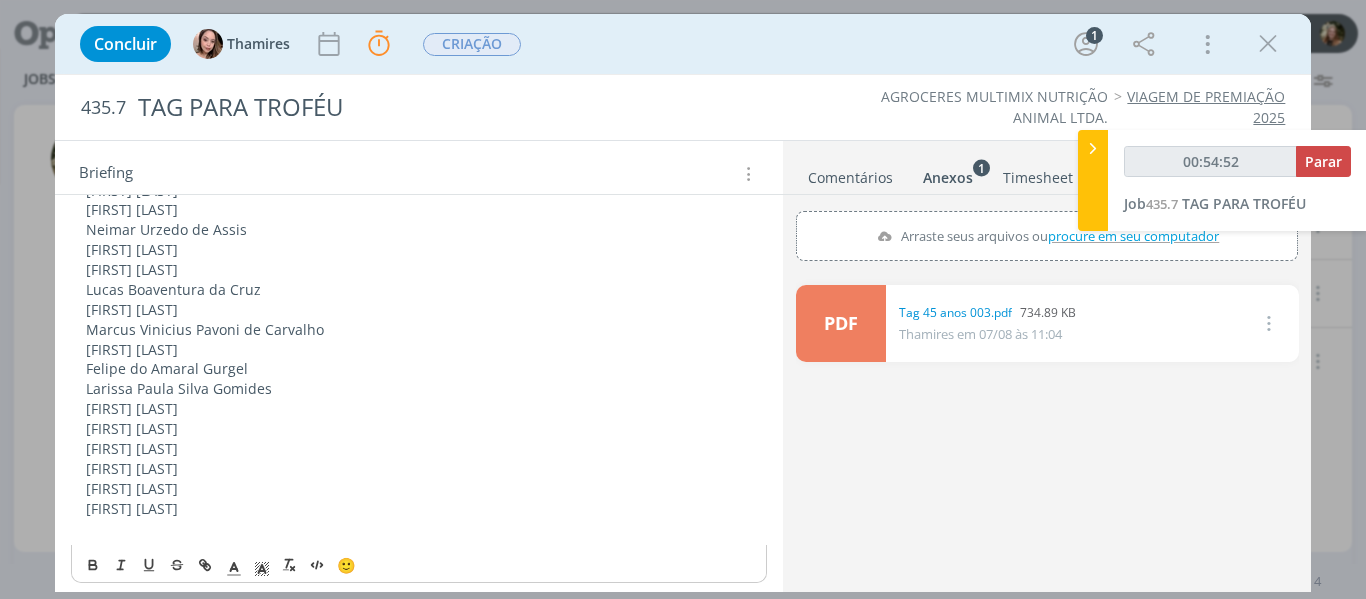 scroll, scrollTop: 759, scrollLeft: 0, axis: vertical 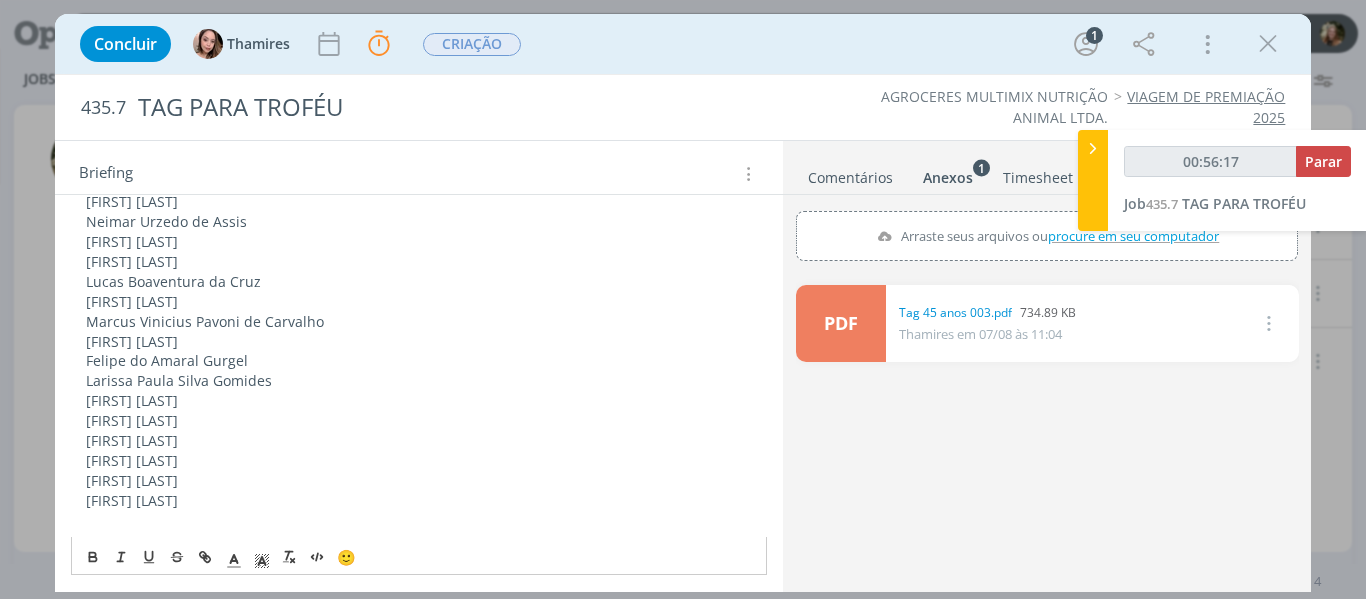 drag, startPoint x: 269, startPoint y: 505, endPoint x: 64, endPoint y: 229, distance: 343.8037 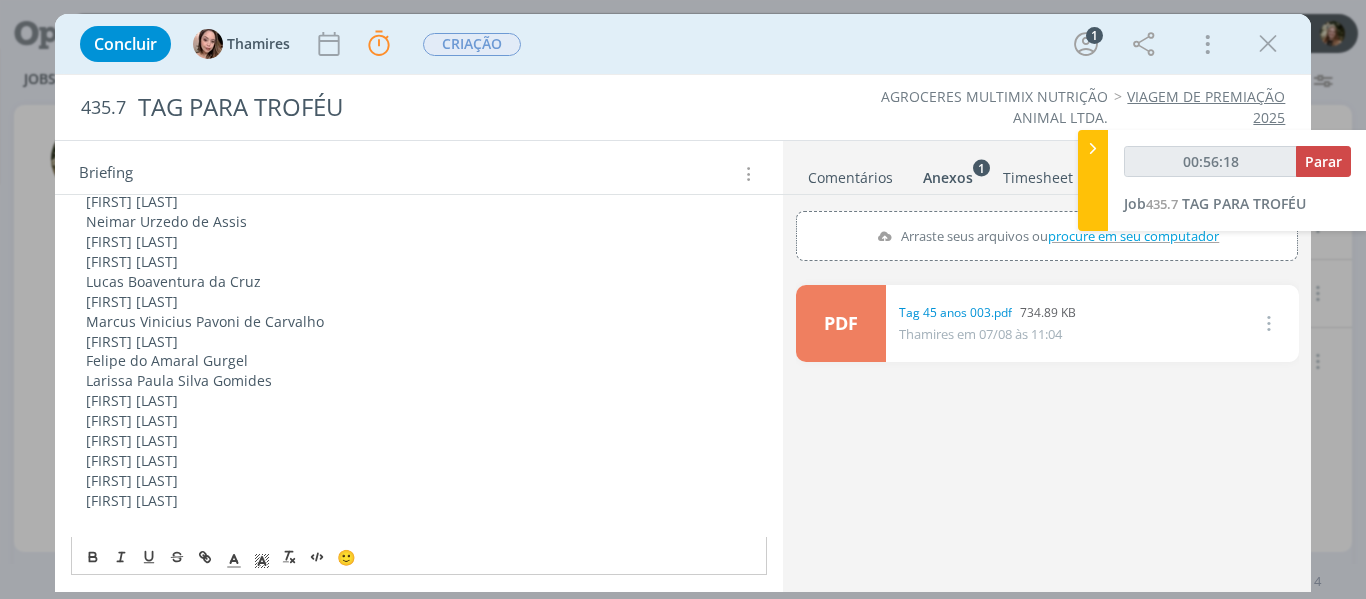 click on "[FIRST] [LAST]" at bounding box center [419, 501] 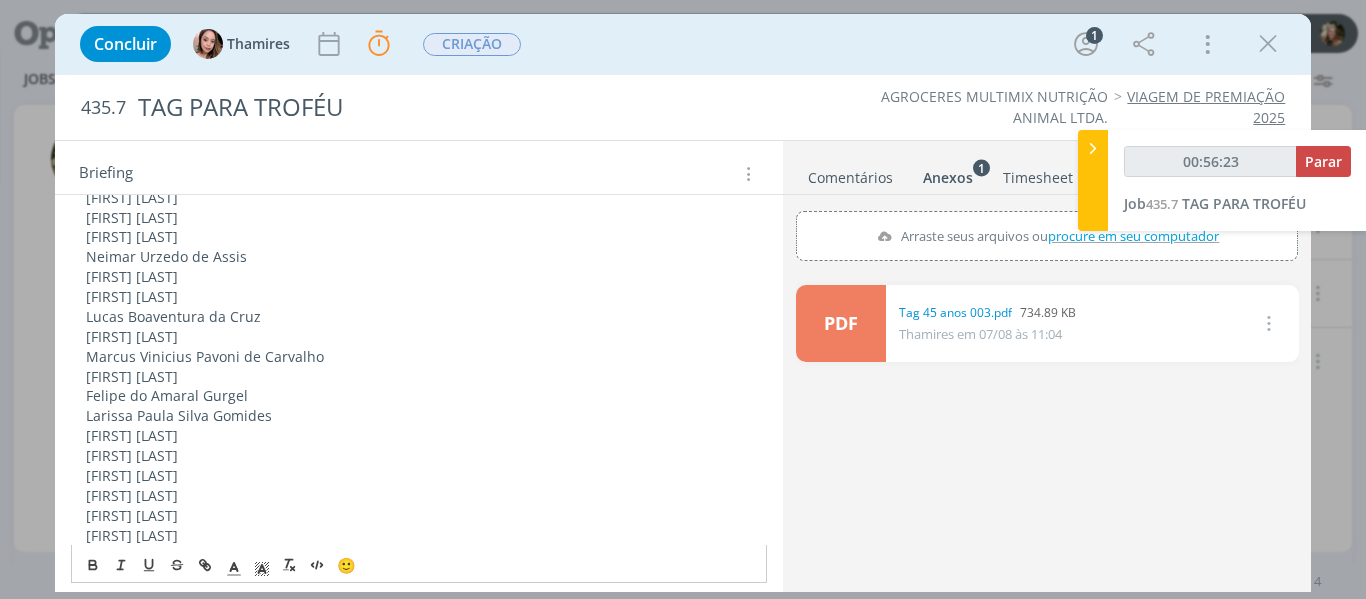 scroll, scrollTop: 654, scrollLeft: 0, axis: vertical 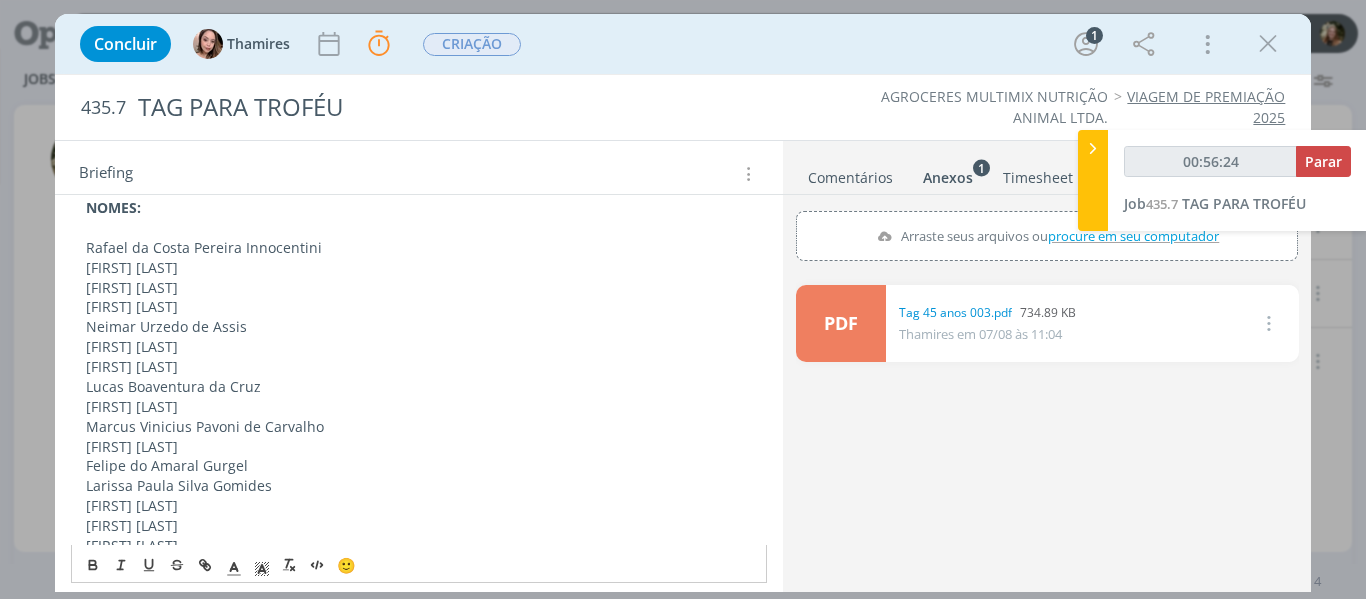 drag, startPoint x: 255, startPoint y: 501, endPoint x: 86, endPoint y: 246, distance: 305.9183 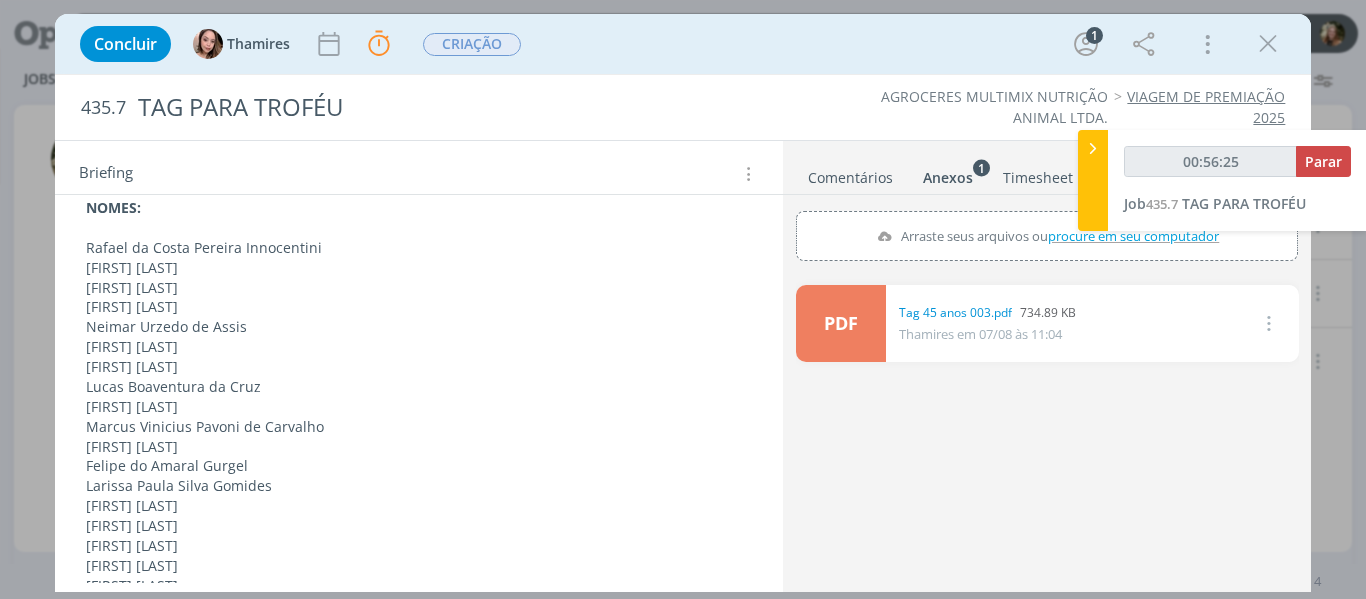 copy on "[FIRST] [LAST] [FIRST] [LAST] [FIRST] [LAST] [FIRST] [LAST] [FIRST] [LAST] [FIRST] [LAST] [FIRST] [LAST] [FIRST] [LAST] [FIRST] [LAST] [FIRST] [LAST] [FIRST] [LAST] [FIRST] [LAST] [FIRST] [LAST] [FIRST] [LAST] [FIRST] [LAST] [FIRST] [LAST] [FIRST] [LAST]" 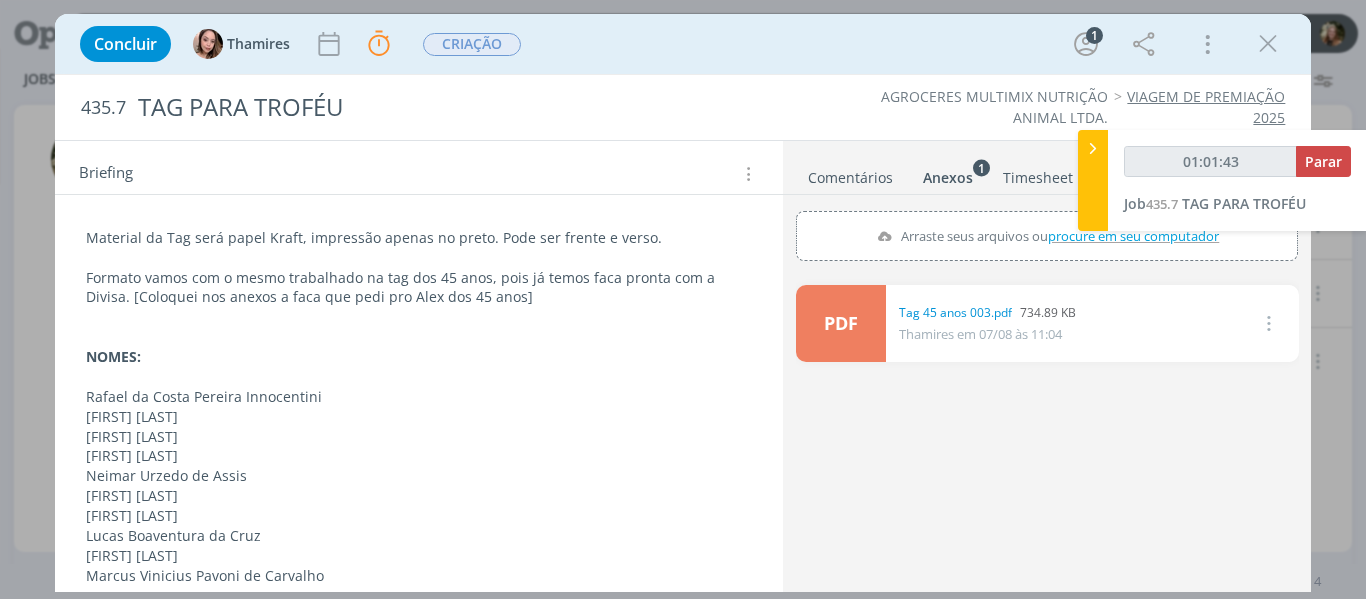 scroll, scrollTop: 554, scrollLeft: 0, axis: vertical 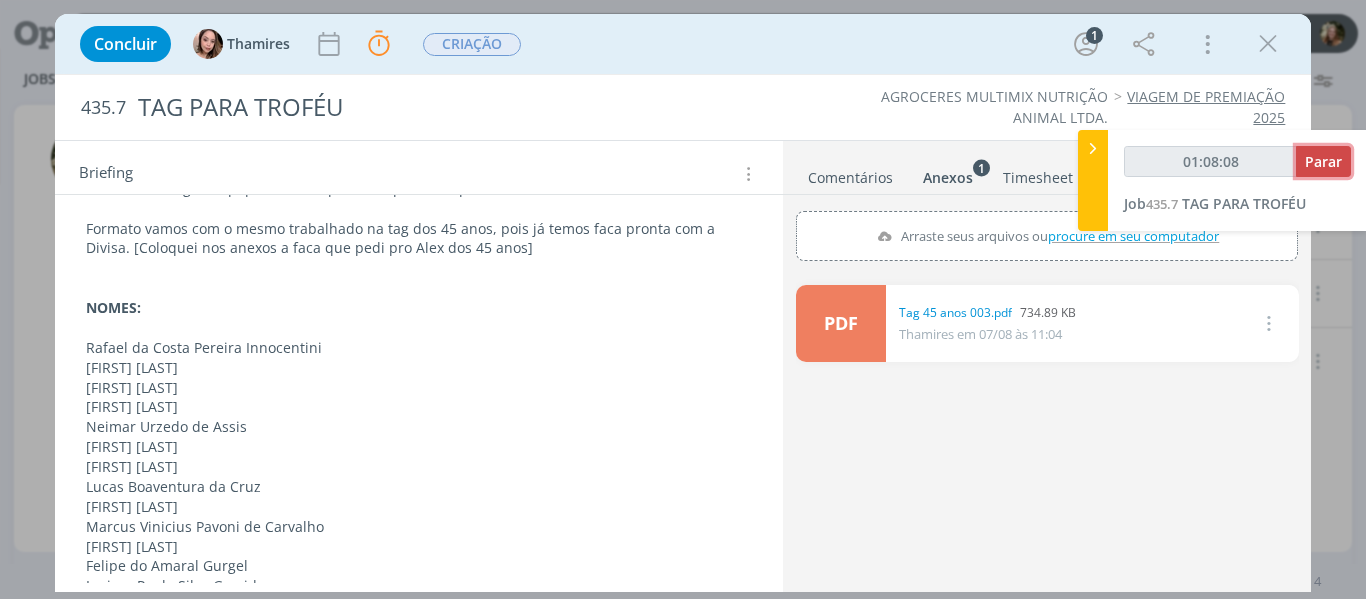 type on "01:08:09" 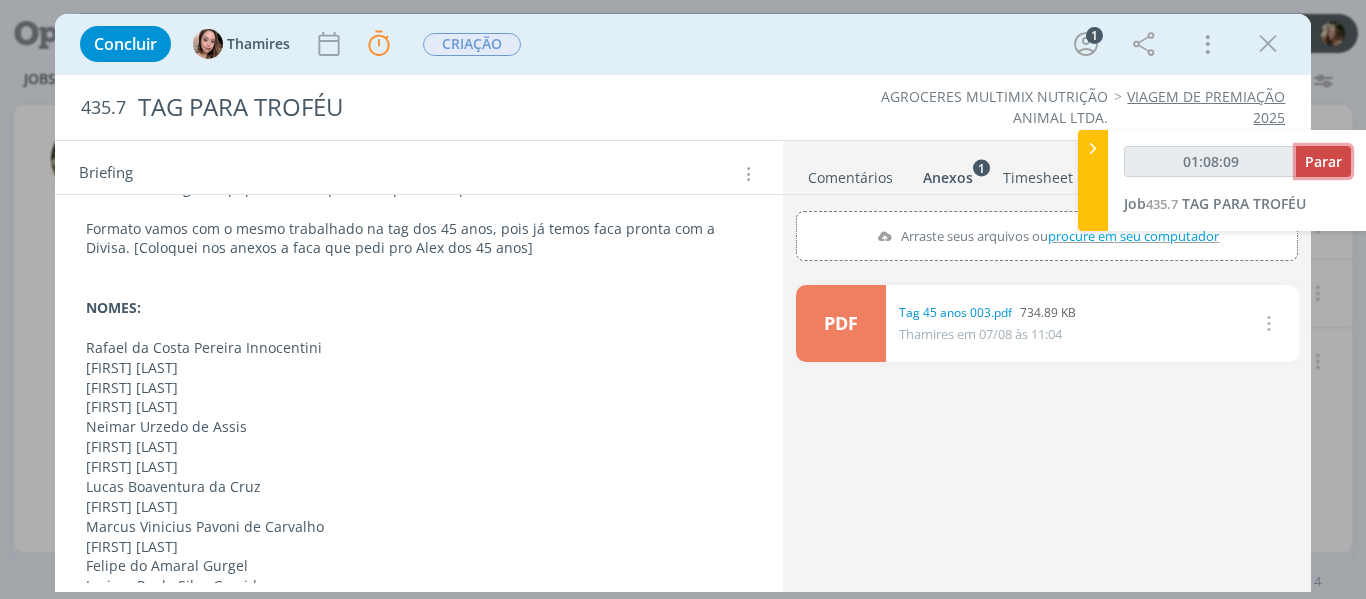 click on "Parar" at bounding box center [1323, 161] 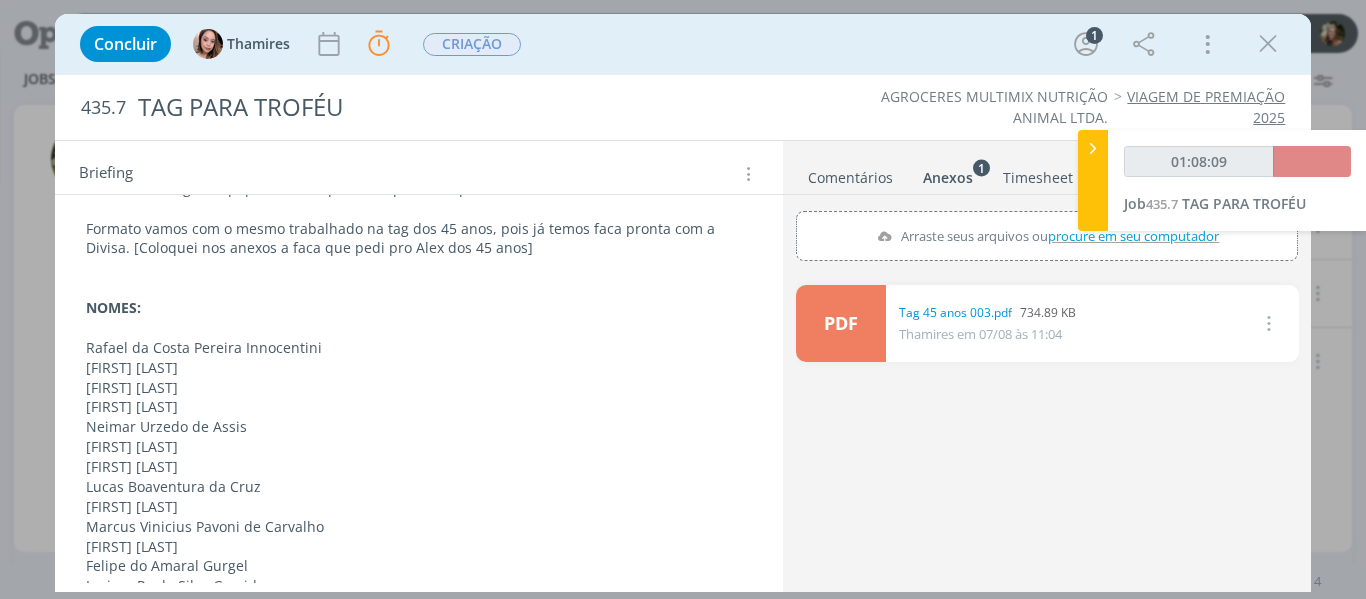 click on "Comentários
Anexos
1 Timesheet Histórico" at bounding box center (1047, 168) 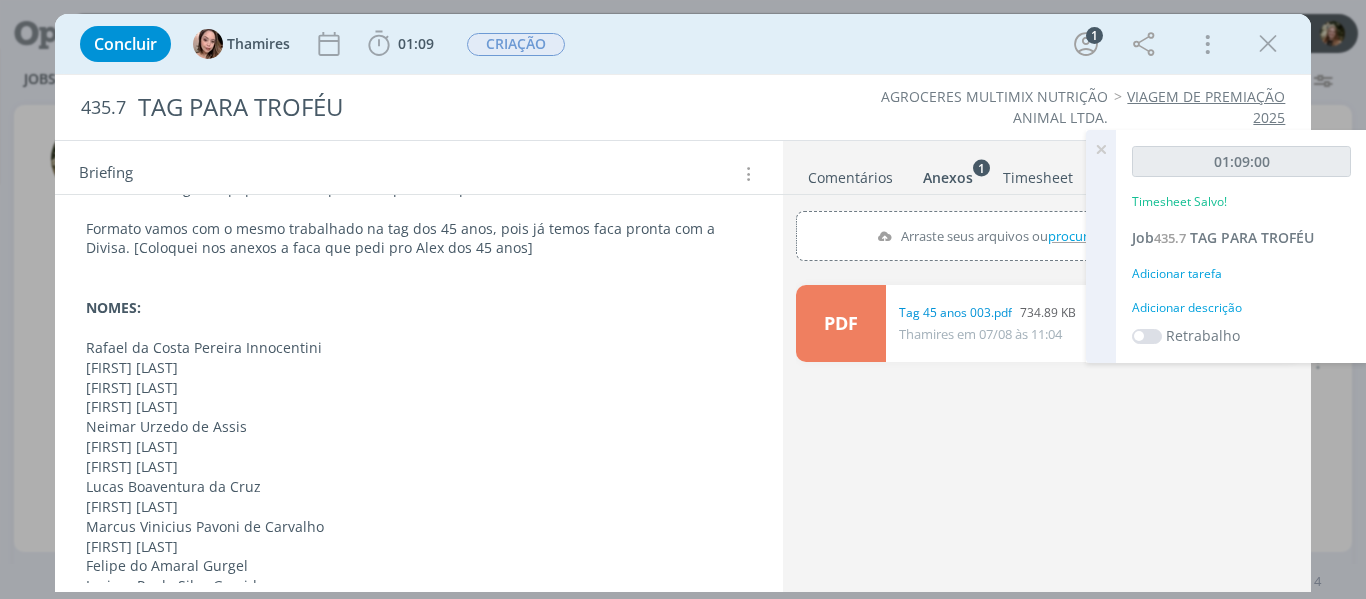 click at bounding box center [1101, 149] 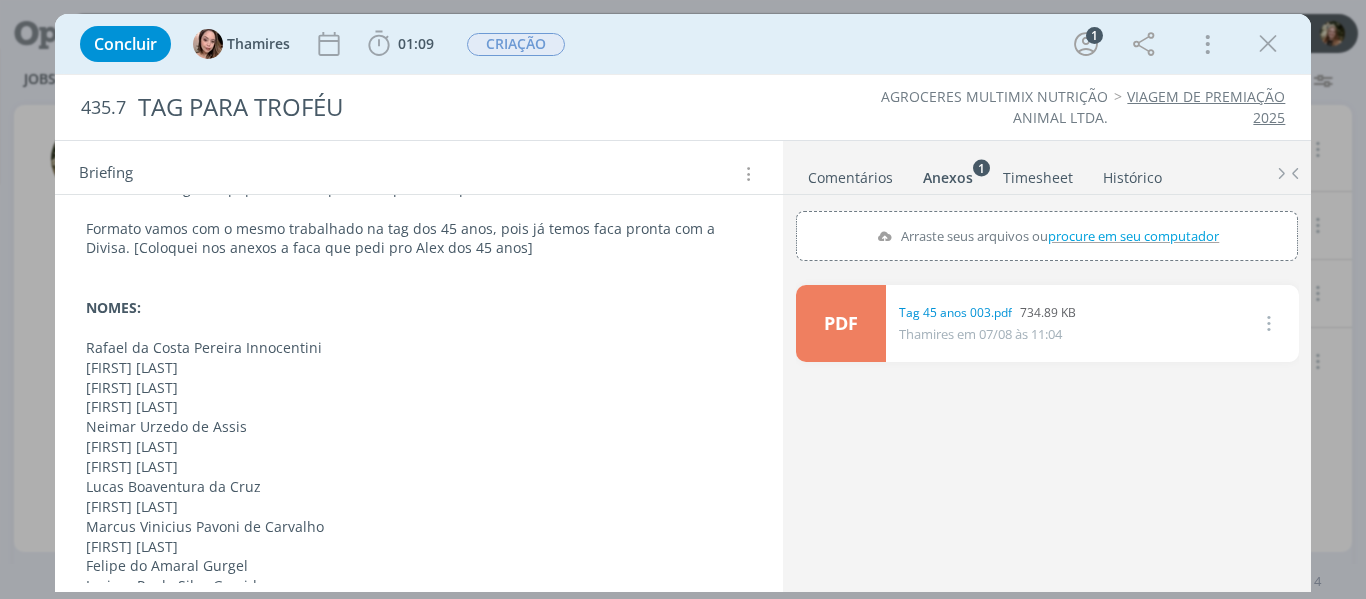 click on "Comentários" at bounding box center [850, 173] 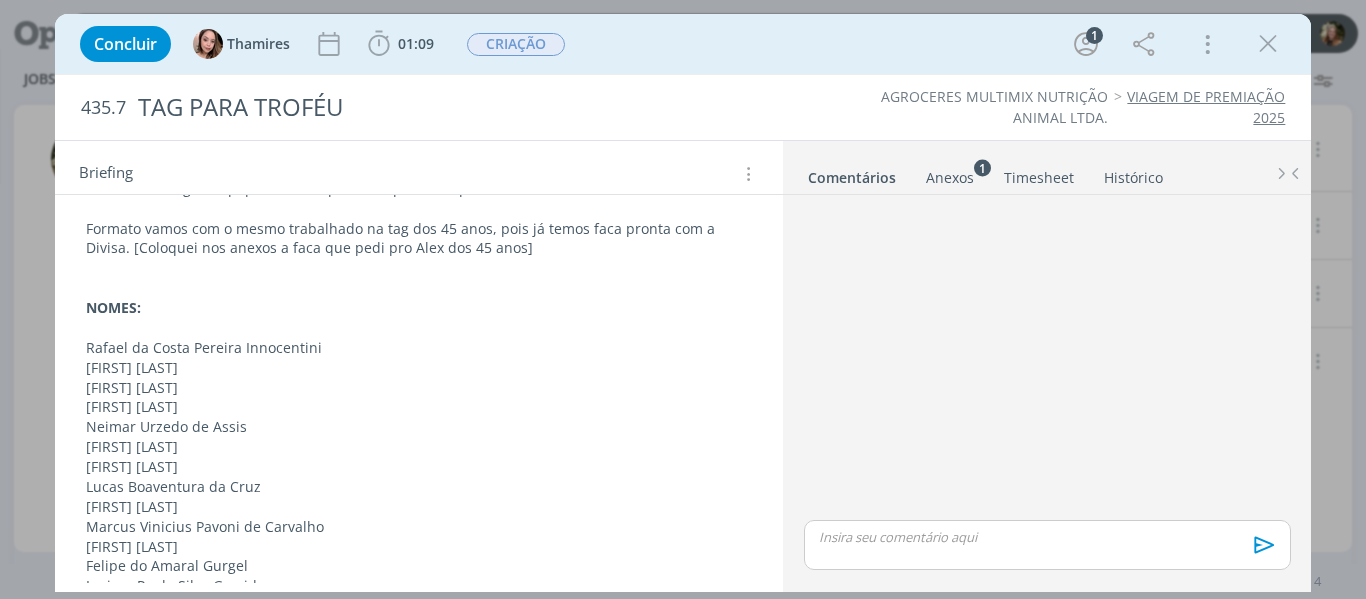 click at bounding box center (1047, 537) 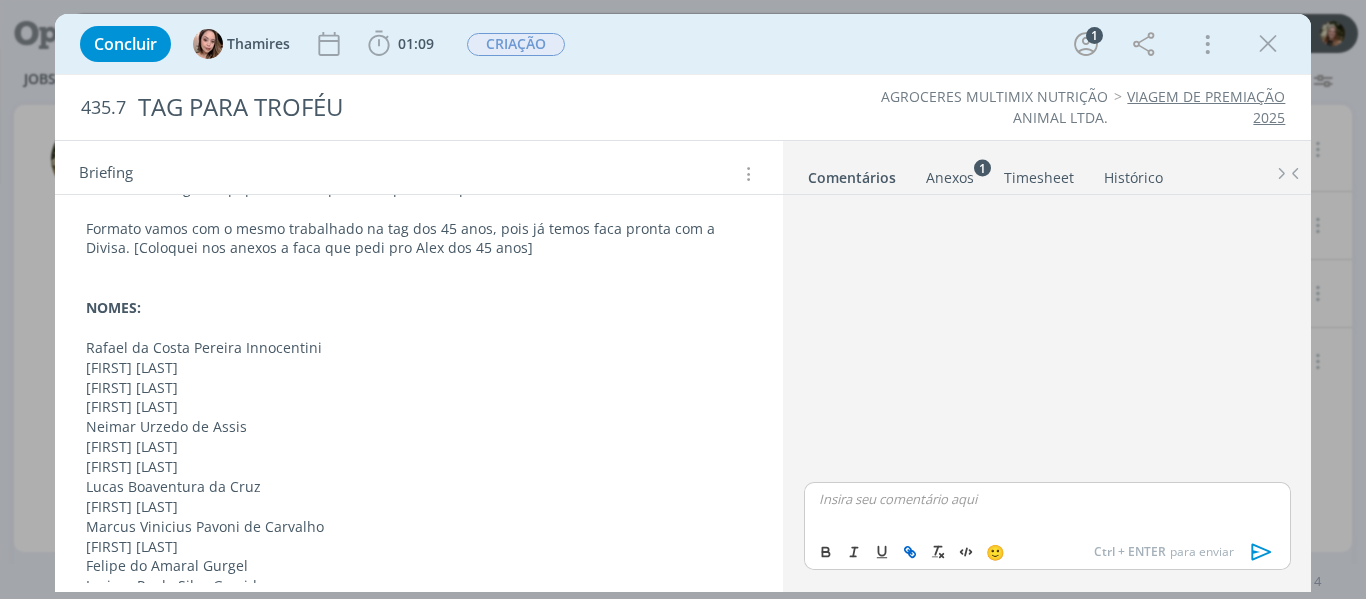 type 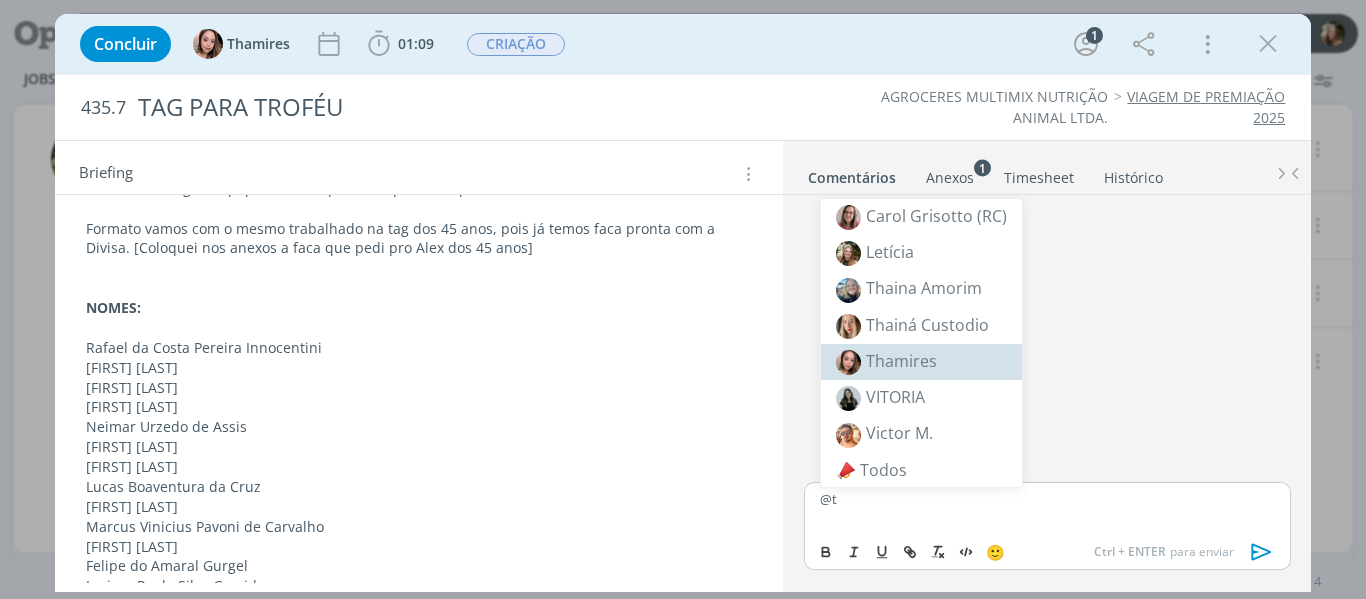 click on "Thamires" at bounding box center (921, 362) 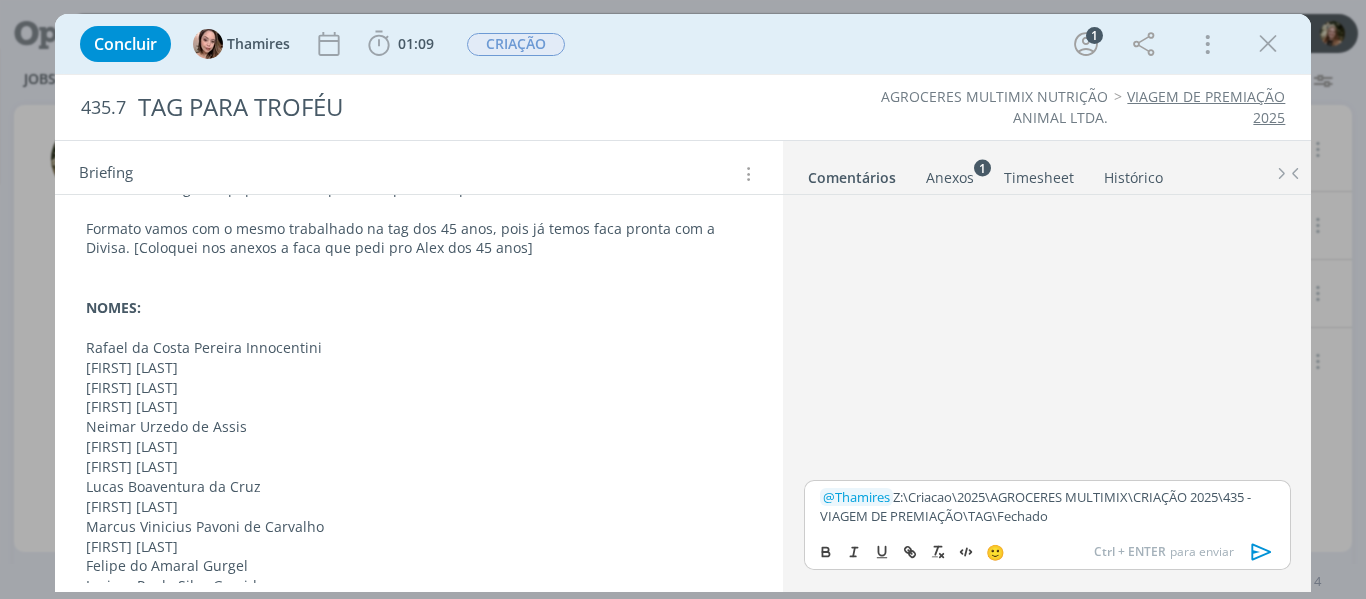 click 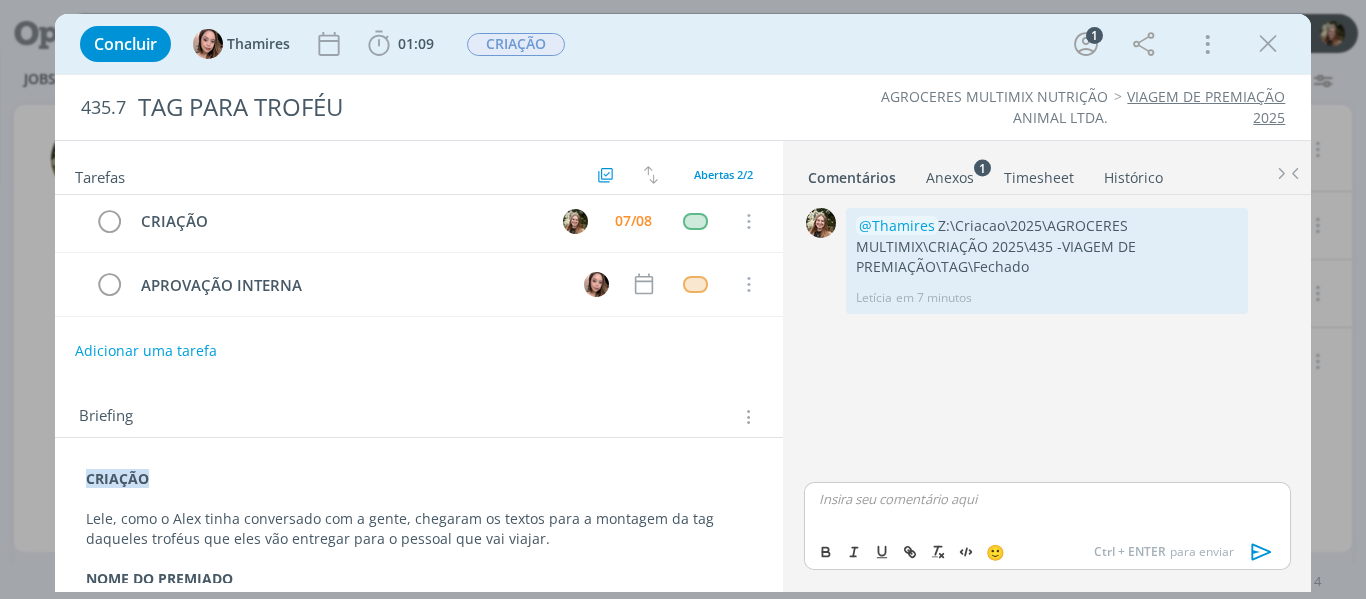 scroll, scrollTop: 0, scrollLeft: 0, axis: both 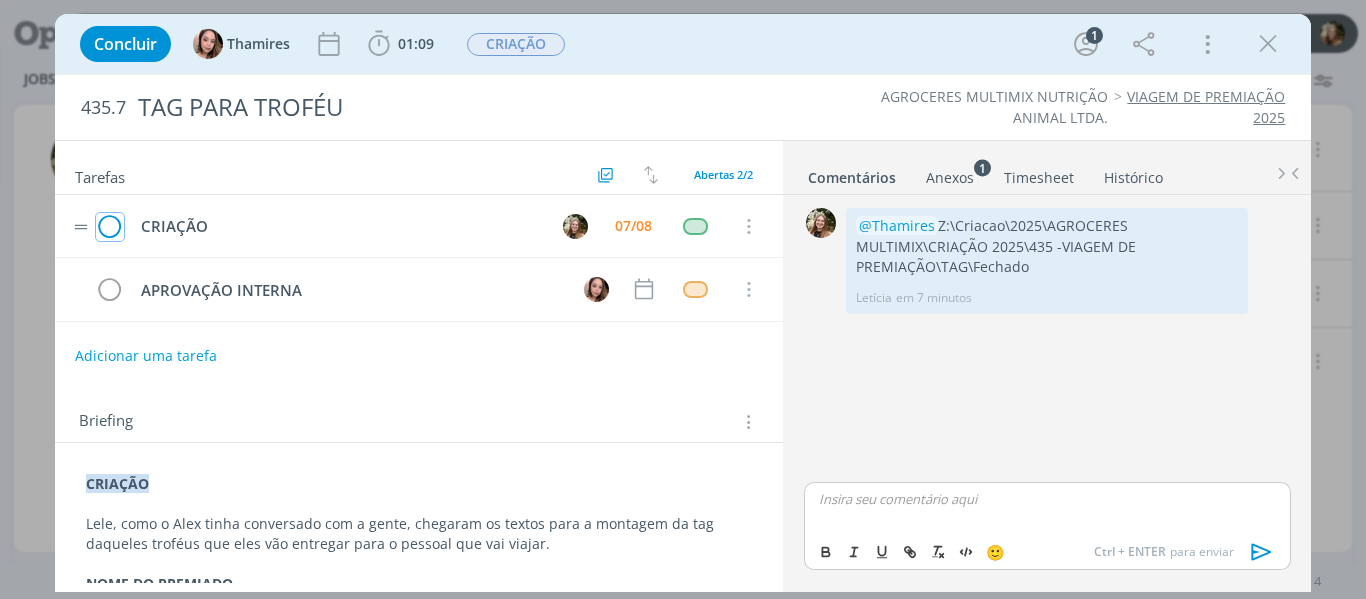 click at bounding box center (110, 227) 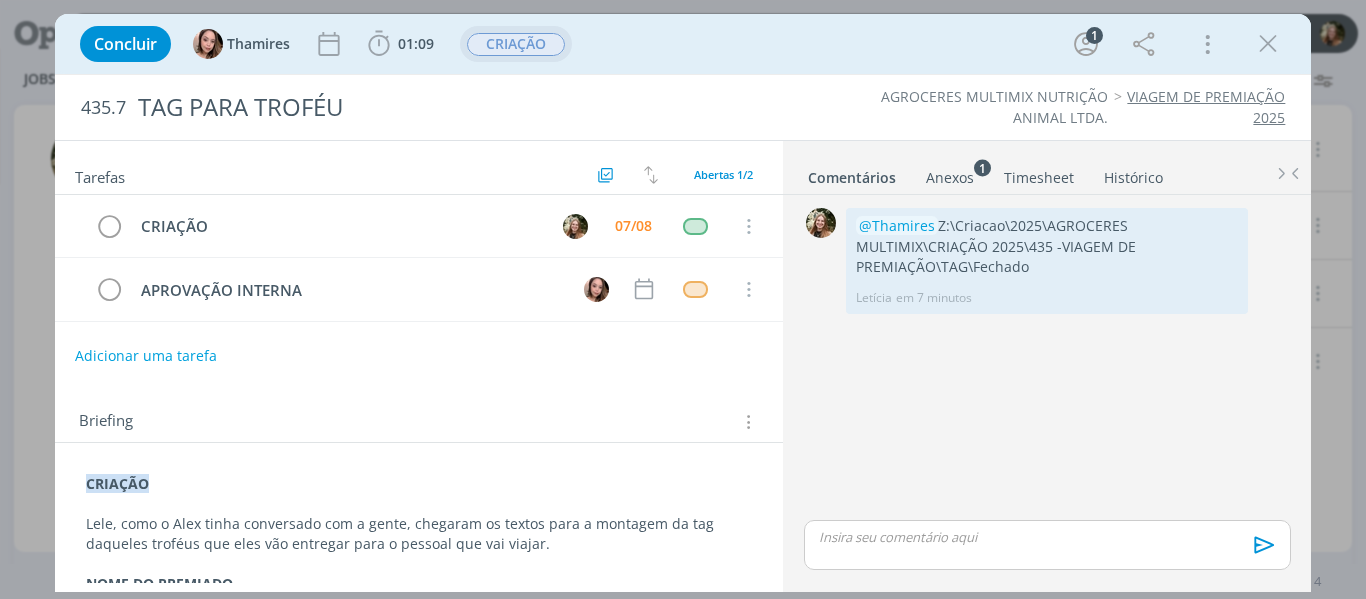 click on "CRIAÇÃO" at bounding box center [516, 44] 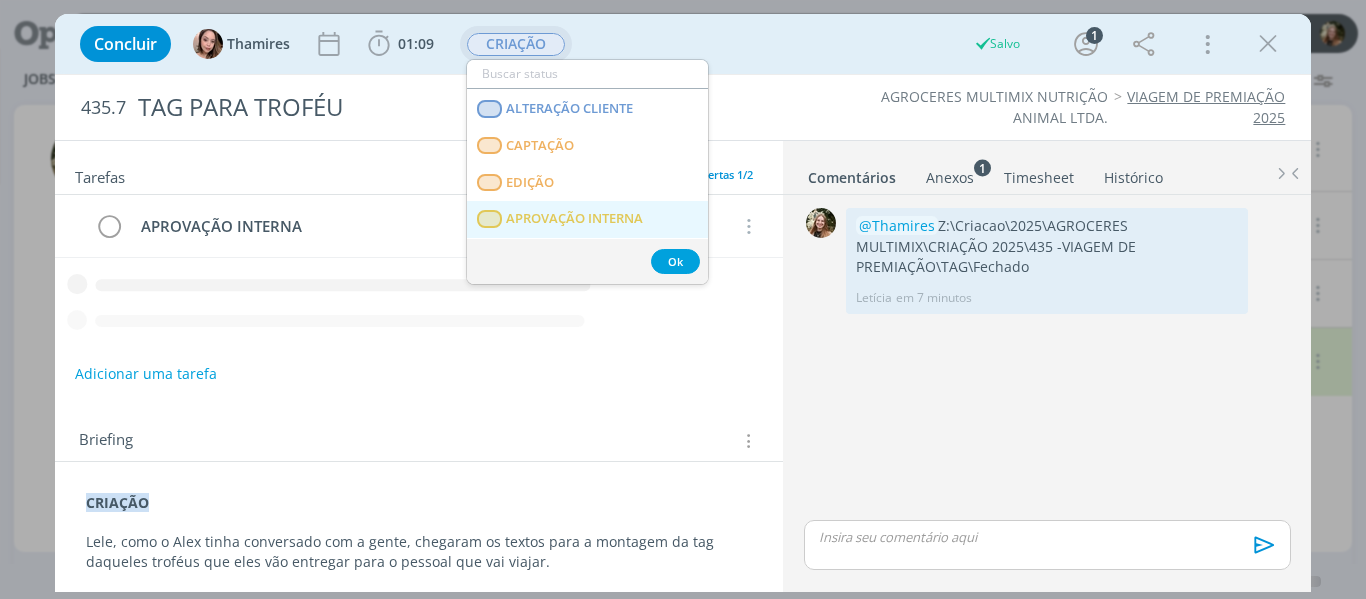 scroll, scrollTop: 200, scrollLeft: 0, axis: vertical 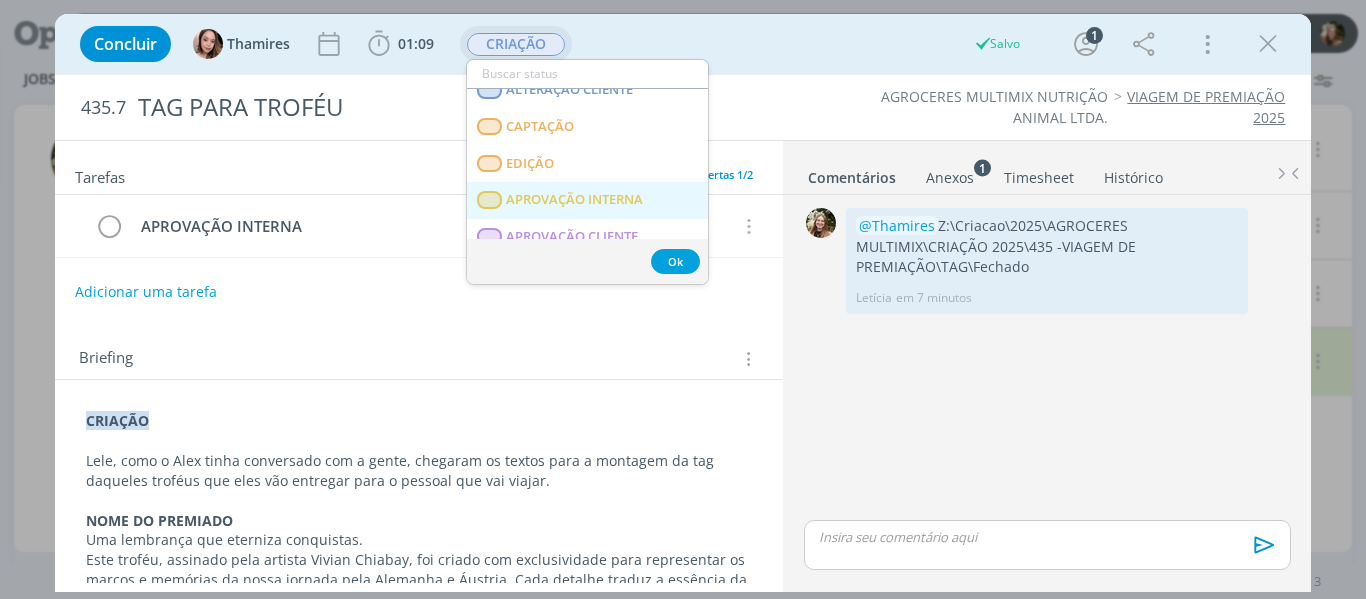 click on "APROVAÇÃO INTERNA" at bounding box center (587, 200) 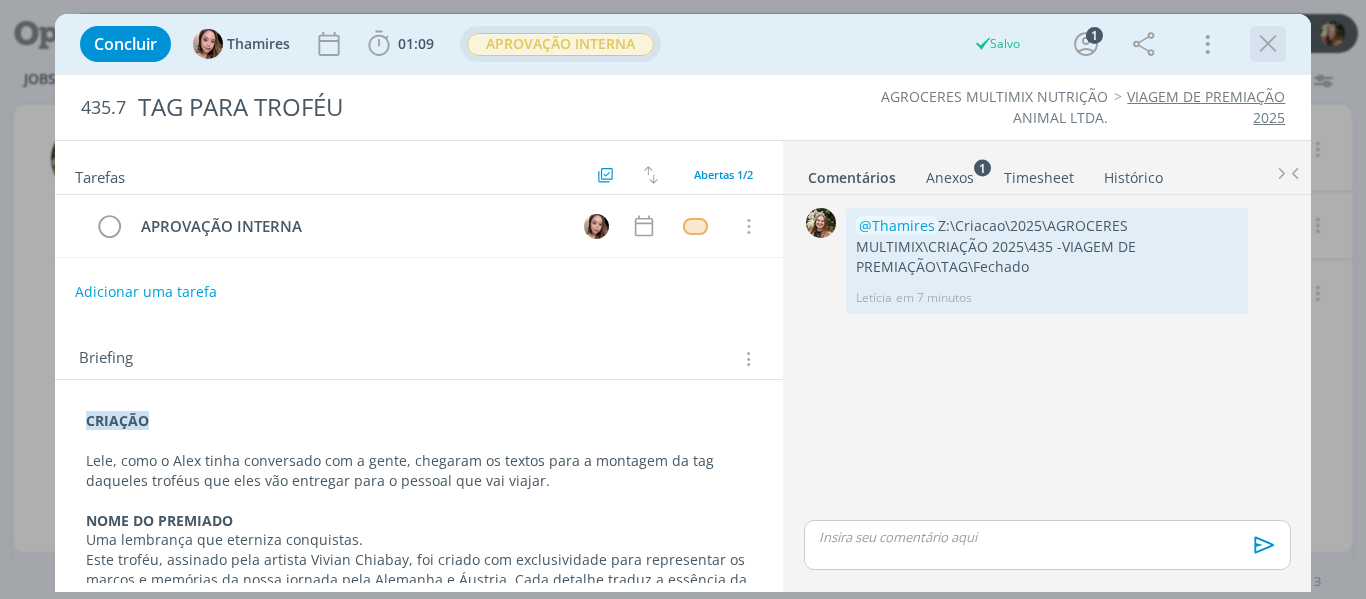 click at bounding box center (1268, 44) 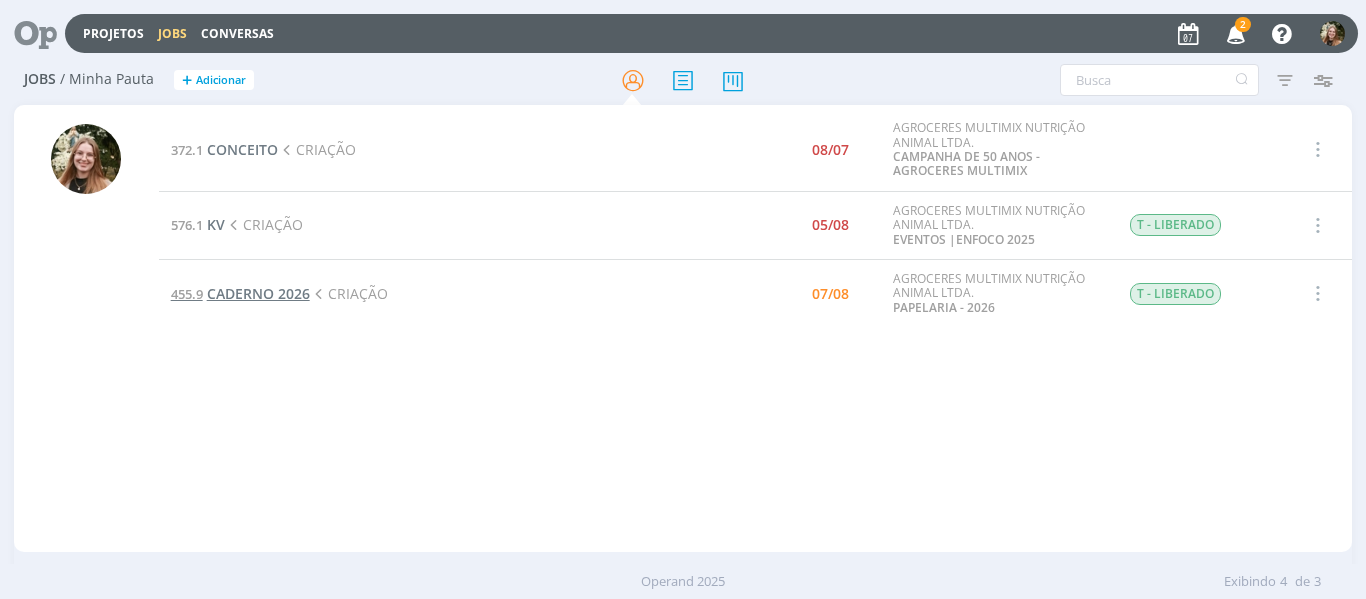 click on "CADERNO 2026" at bounding box center [258, 293] 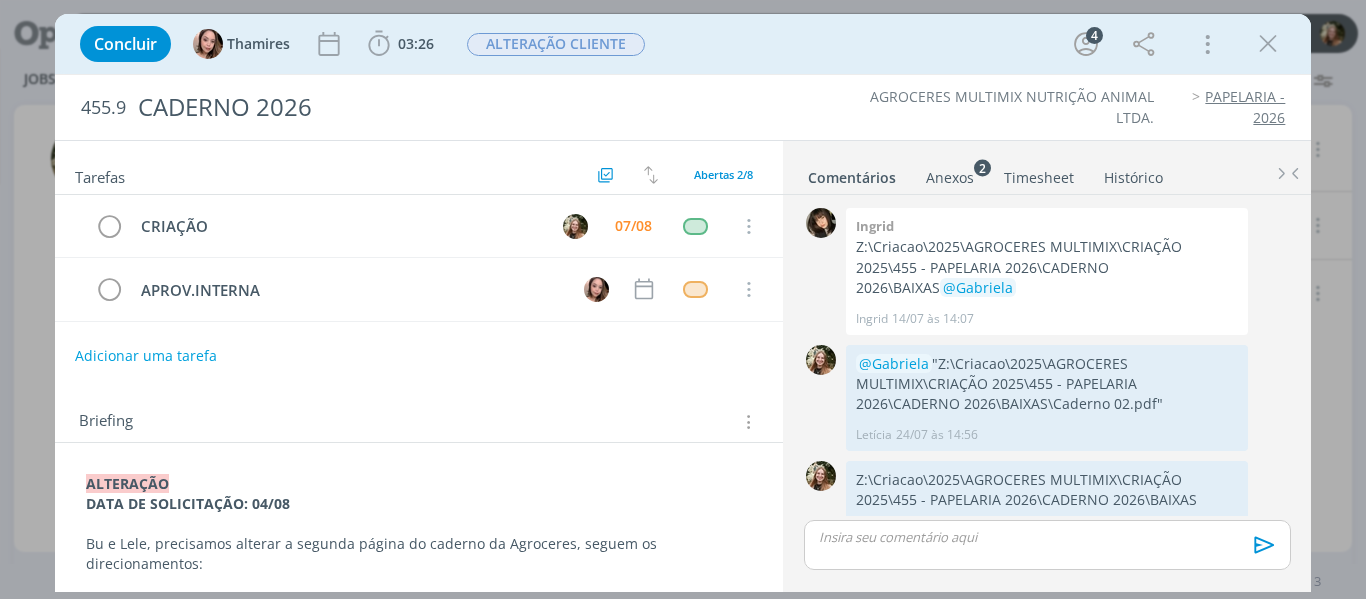 scroll, scrollTop: 269, scrollLeft: 0, axis: vertical 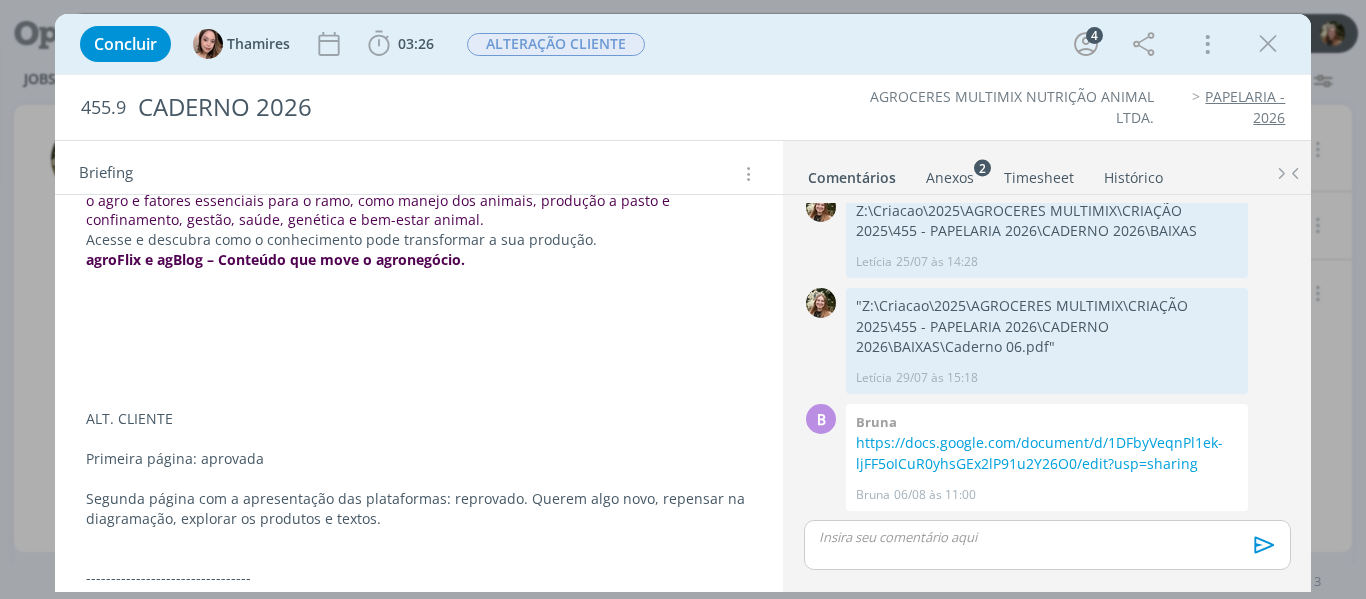 click on "Concluir
[NAME]
03:26
Iniciar
Apontar
Data * 07/08/2025 Horas * 00:00 Tarefa Selecione a tarefa Descrição *  Retrabalho  Apontar Realizado Estimado 03:26 / 00:00 ALTERAÇÃO CLIENTE 4 Mais Informações
Copiar Link
Duplicar Job Mover Job de Projeto Exportar/Imprimir Job
Cancelar" at bounding box center (683, 44) 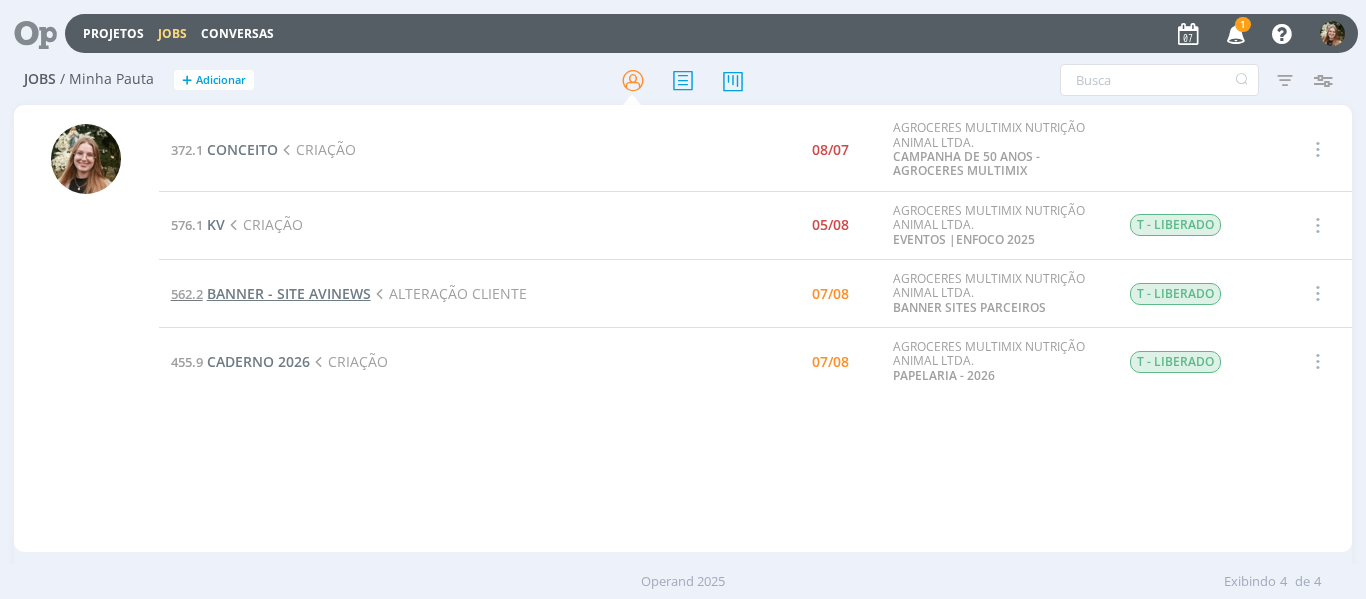 click on "BANNER - SITE AVINEWS" at bounding box center [289, 293] 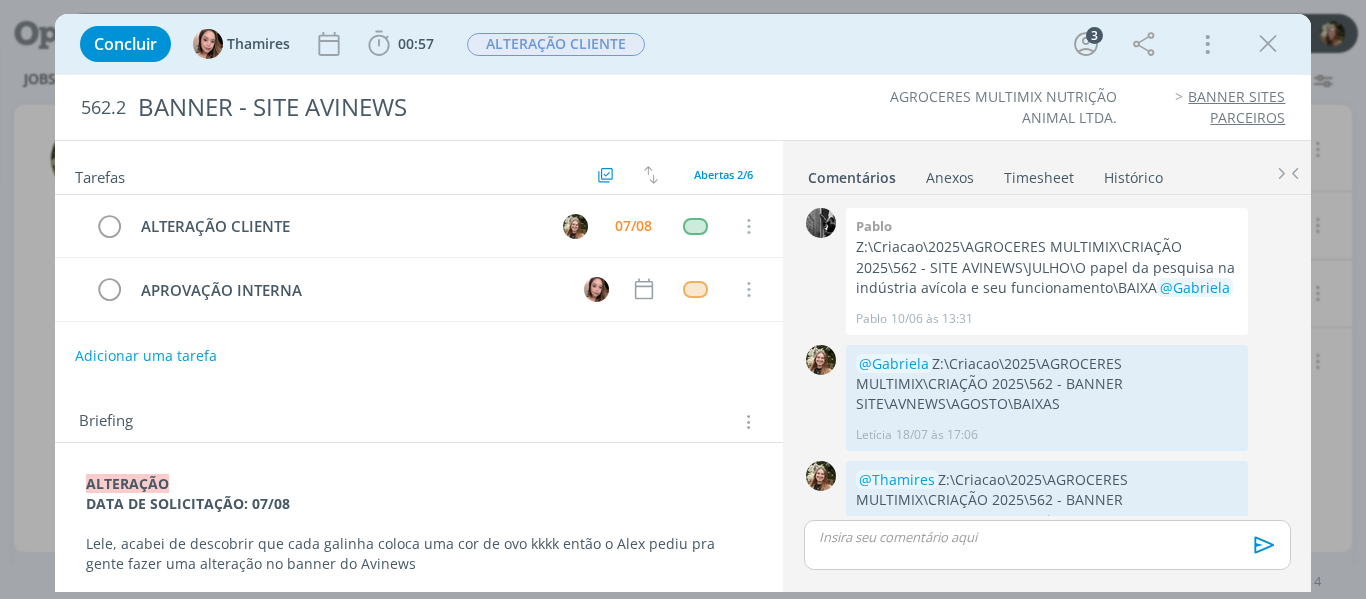 scroll, scrollTop: 56, scrollLeft: 0, axis: vertical 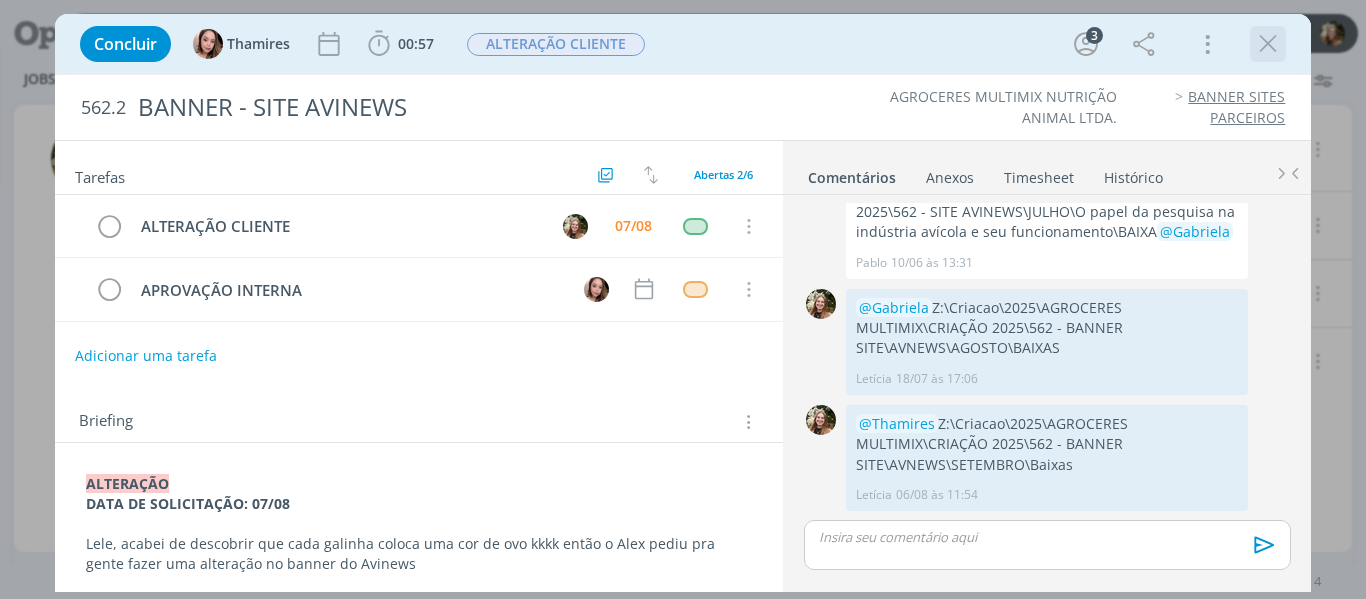 click at bounding box center (1268, 44) 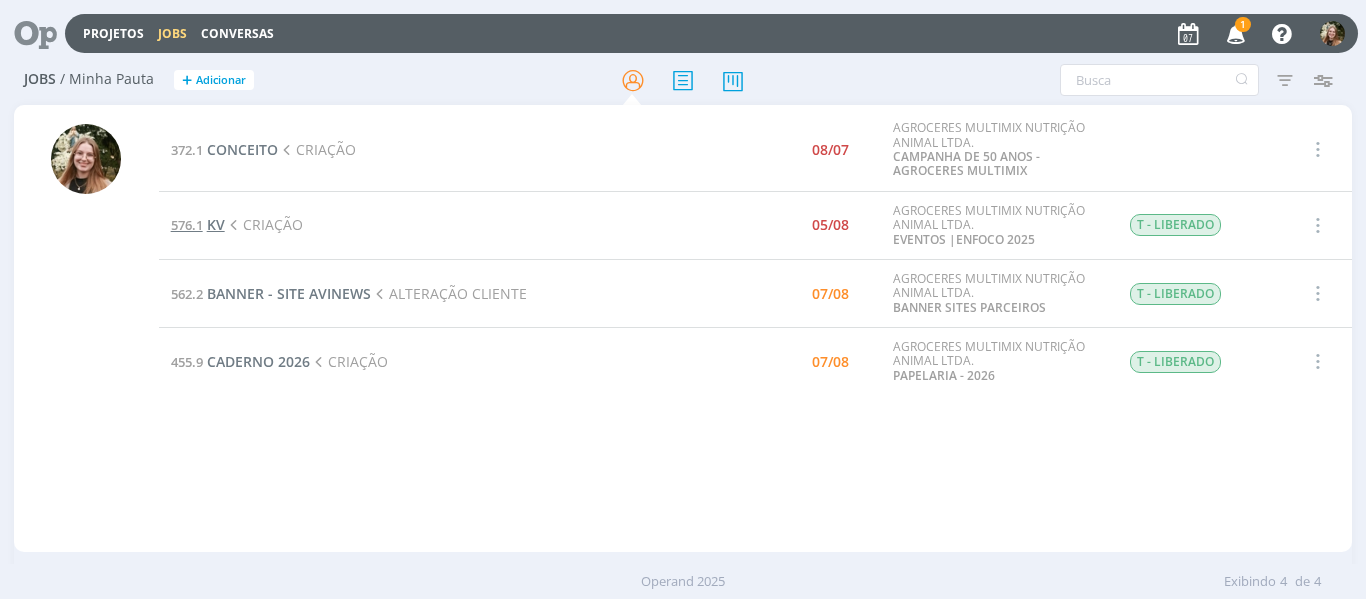 click on "KV" at bounding box center [216, 224] 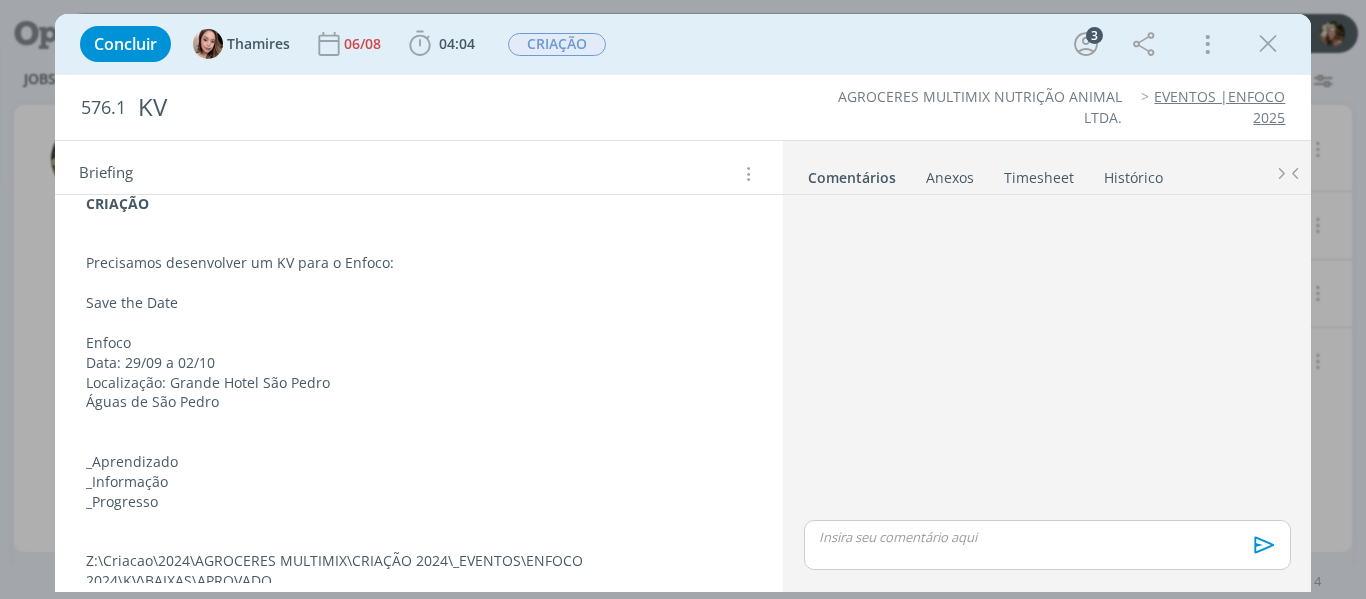 scroll, scrollTop: 367, scrollLeft: 0, axis: vertical 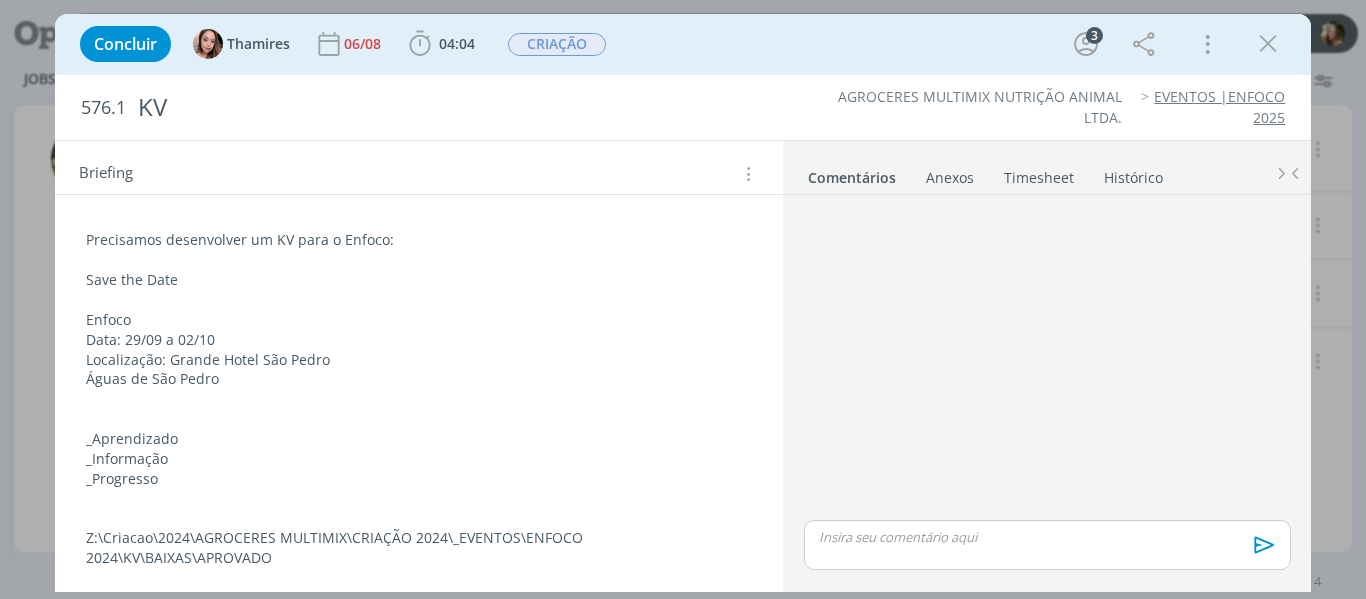 click at bounding box center (1047, 537) 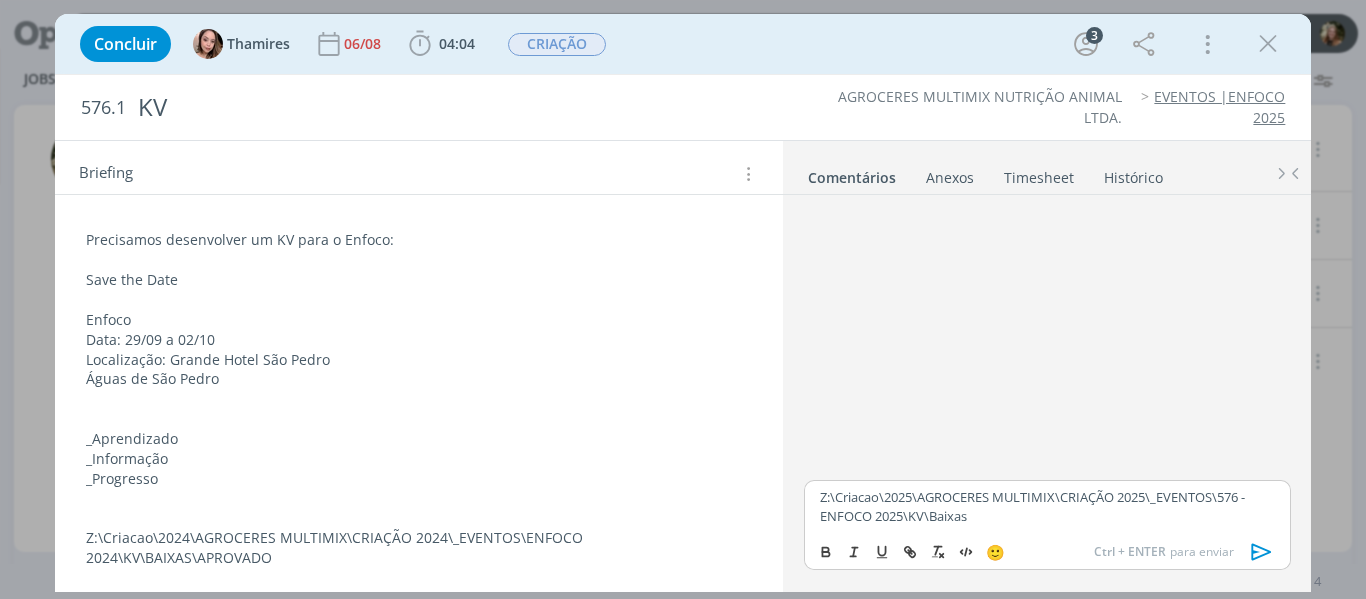 type 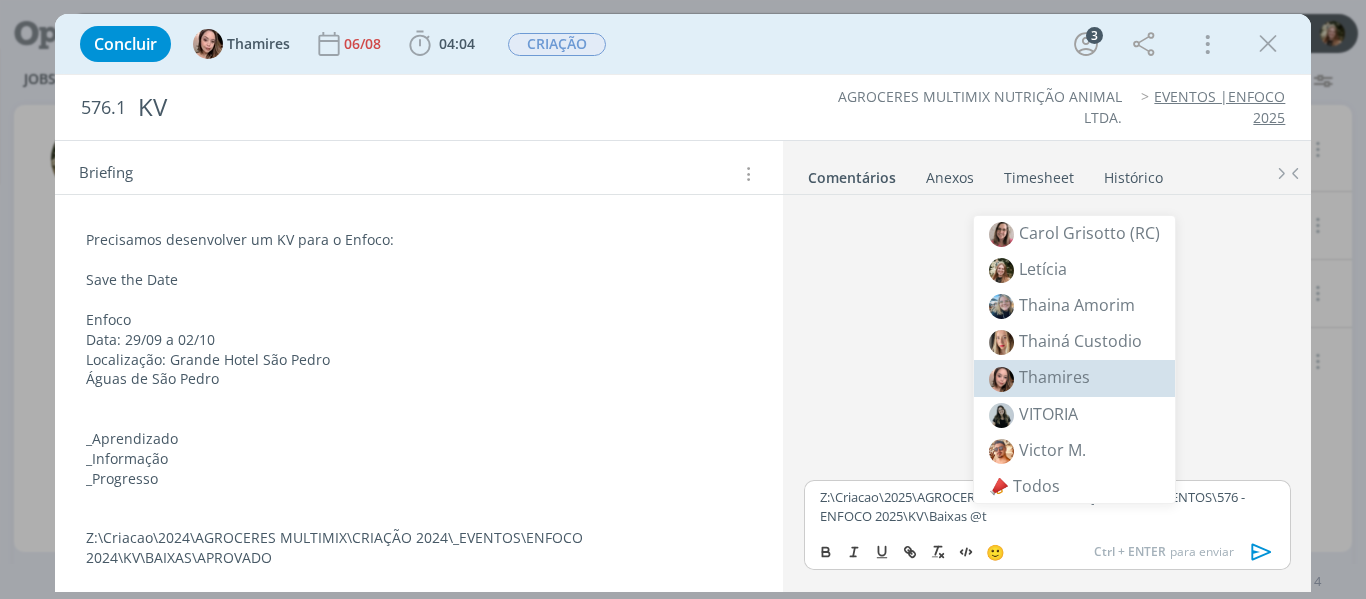 click on "Thamires" at bounding box center (1054, 377) 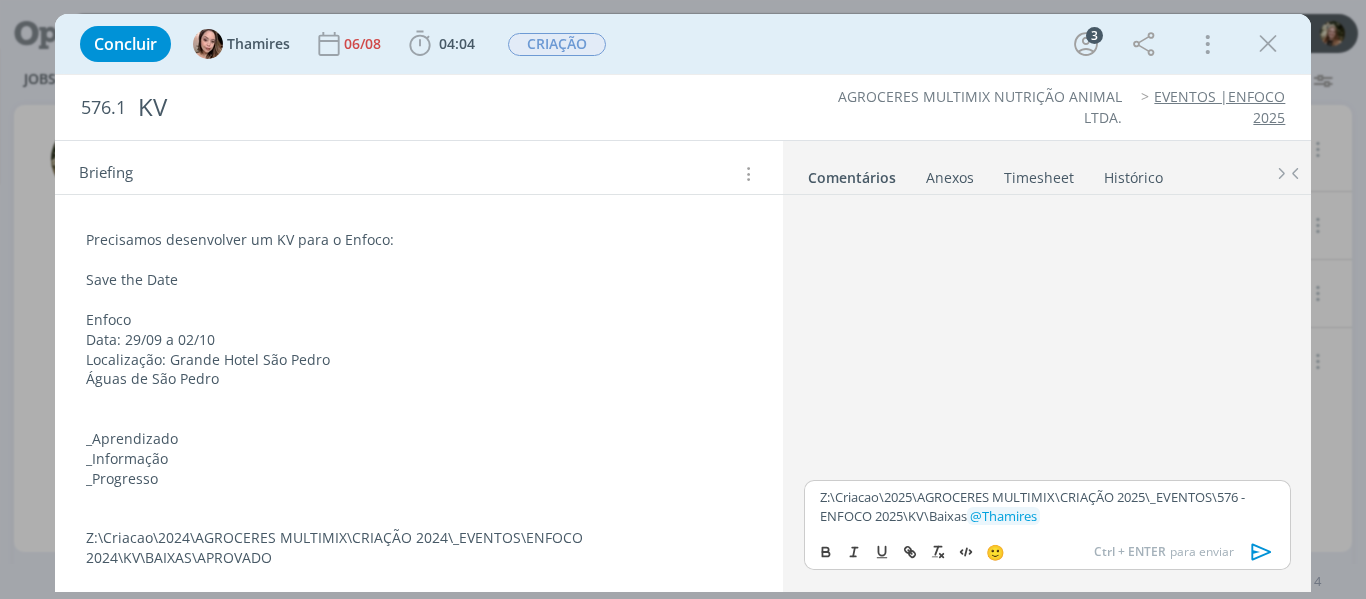 click 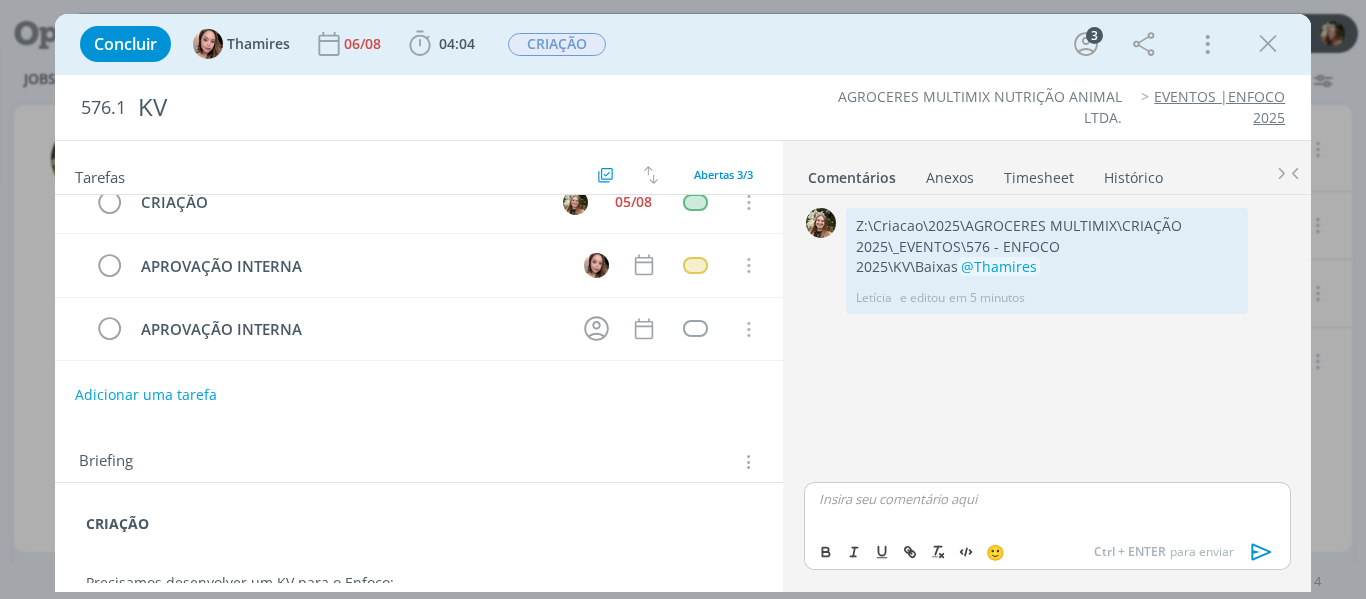 scroll, scrollTop: 0, scrollLeft: 0, axis: both 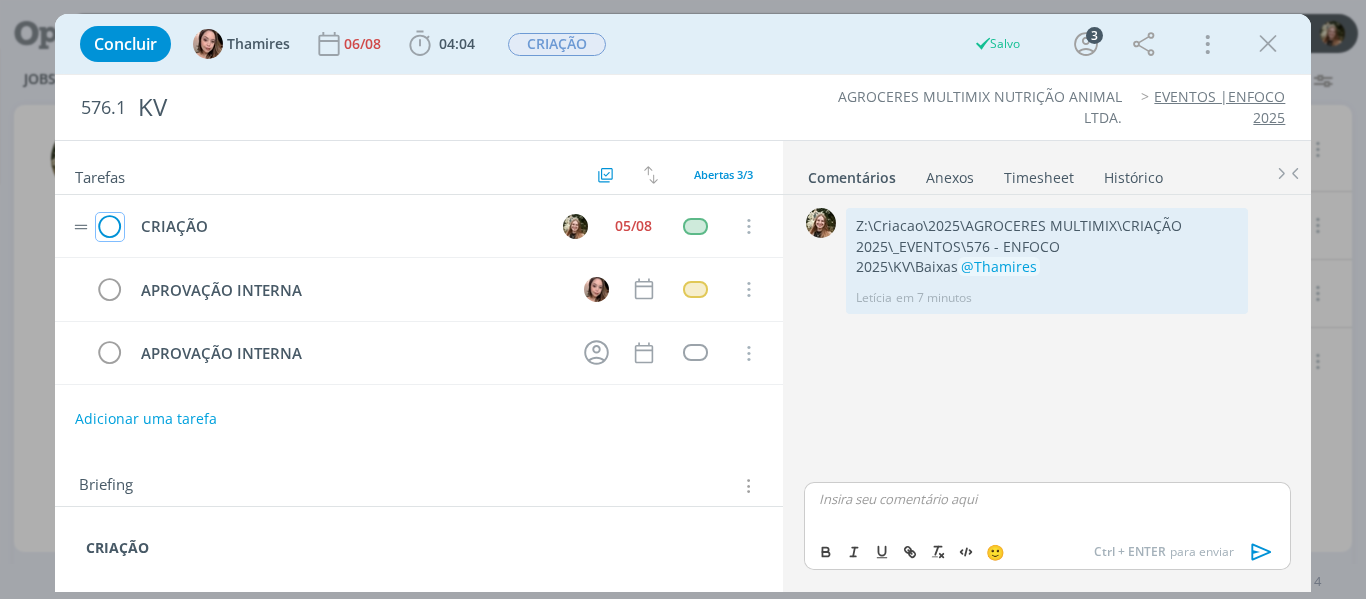 click at bounding box center (110, 227) 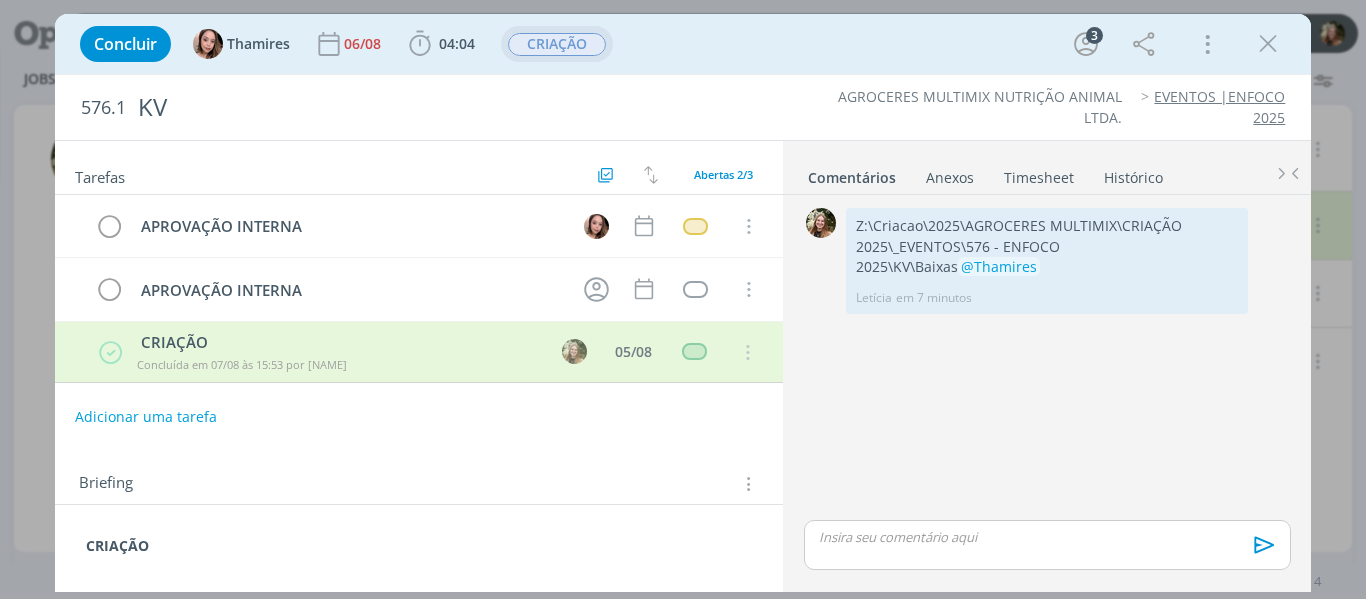 click on "CRIAÇÃO" at bounding box center (557, 44) 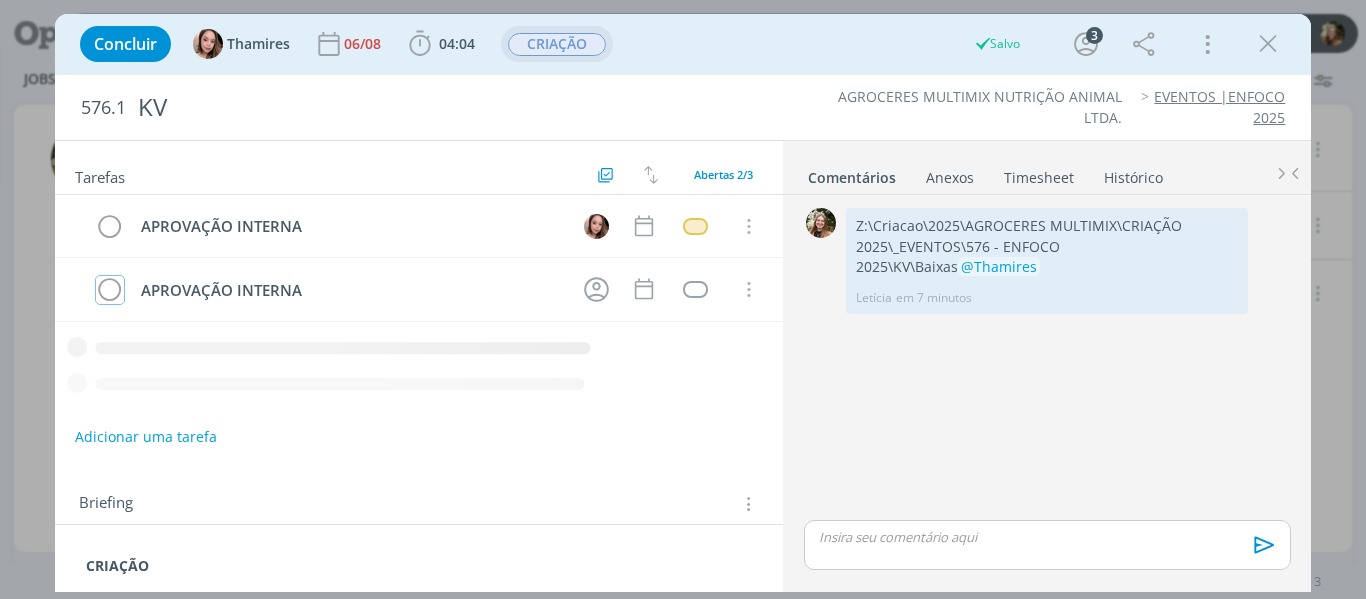 click on "CRIAÇÃO" at bounding box center [557, 44] 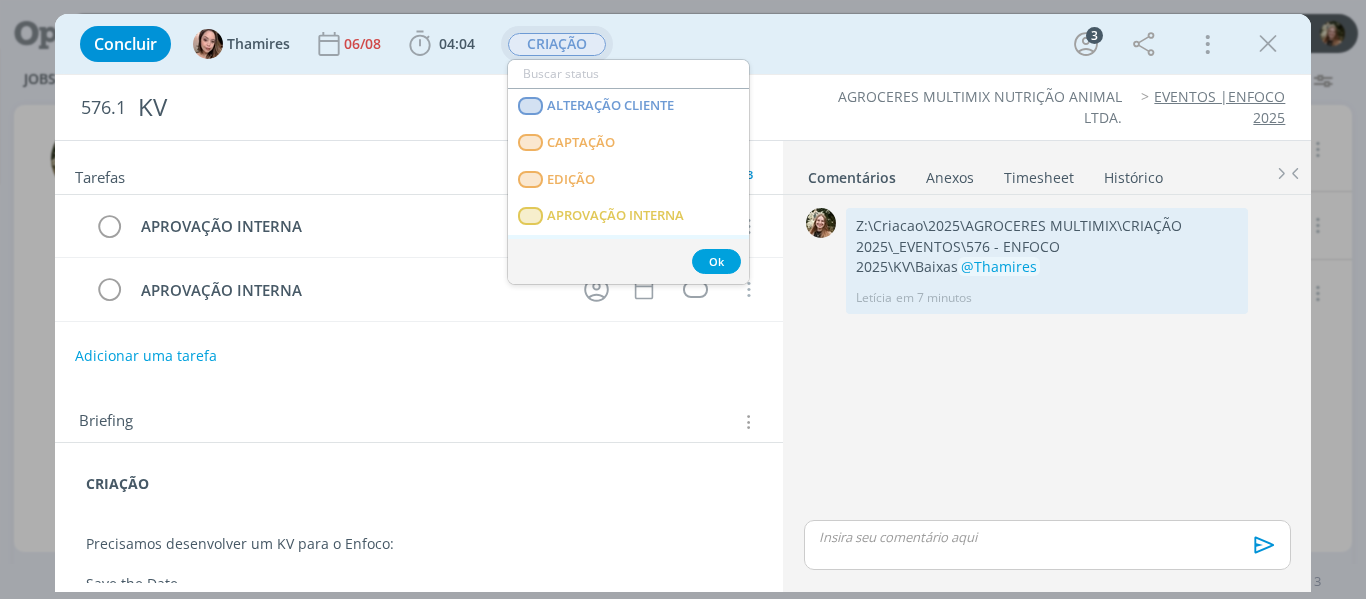 scroll, scrollTop: 300, scrollLeft: 0, axis: vertical 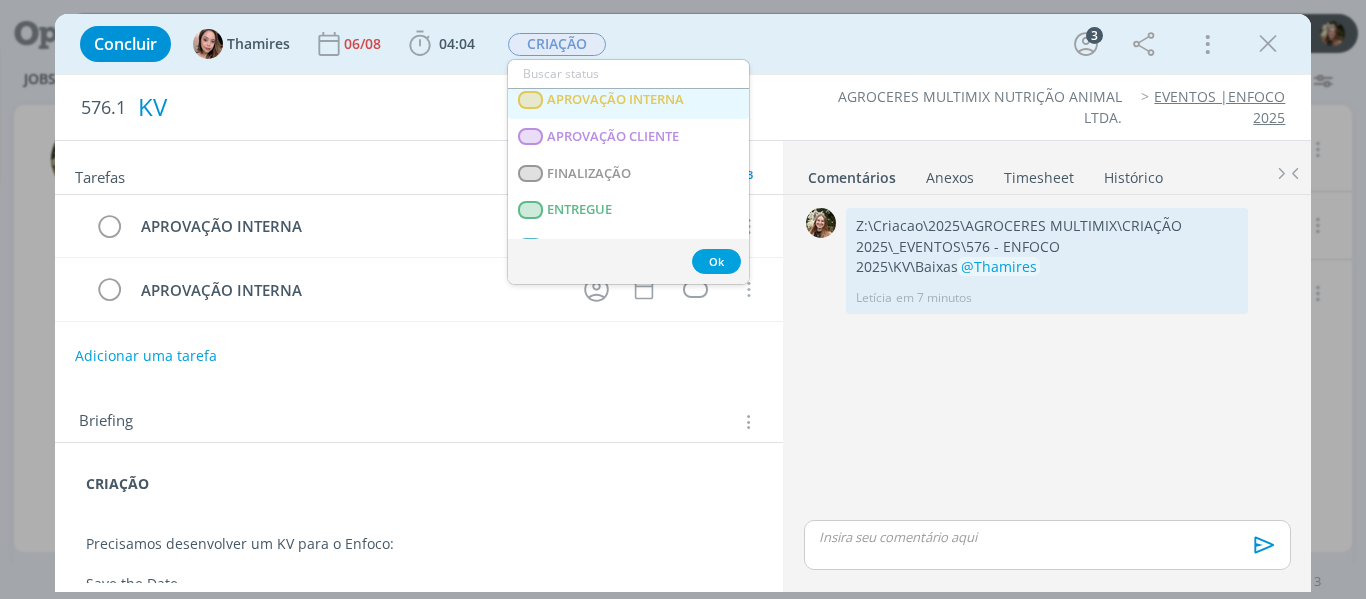 click on "APROVAÇÃO INTERNA" at bounding box center [615, 100] 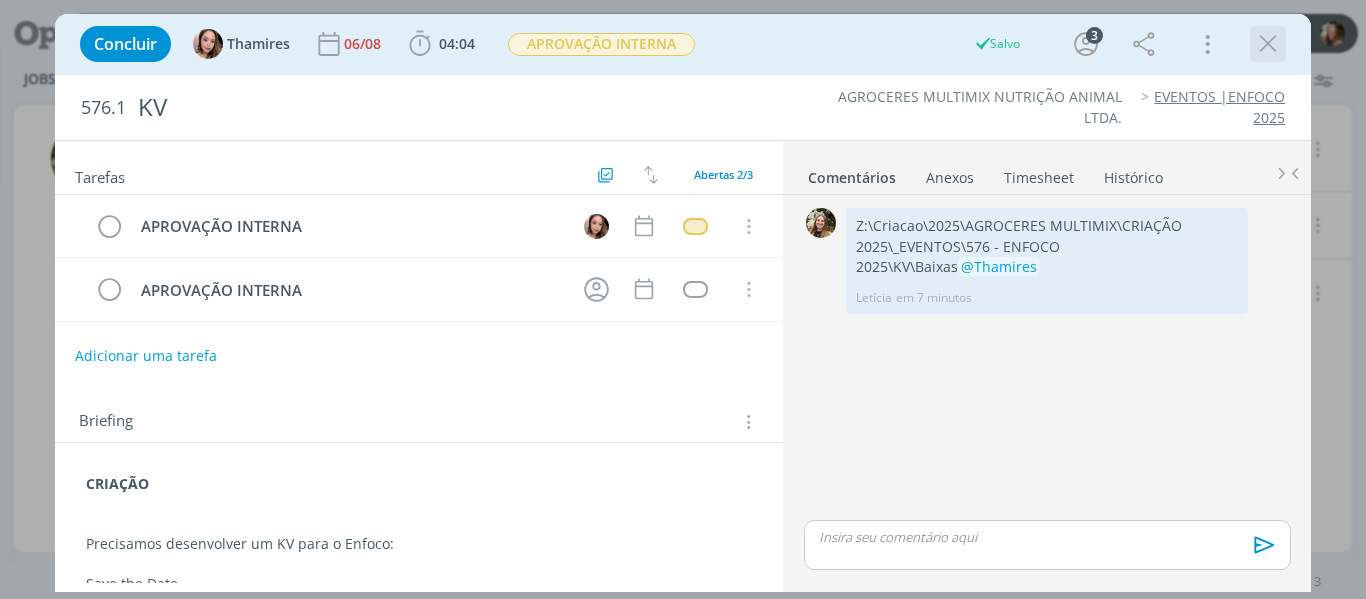 click at bounding box center (1268, 44) 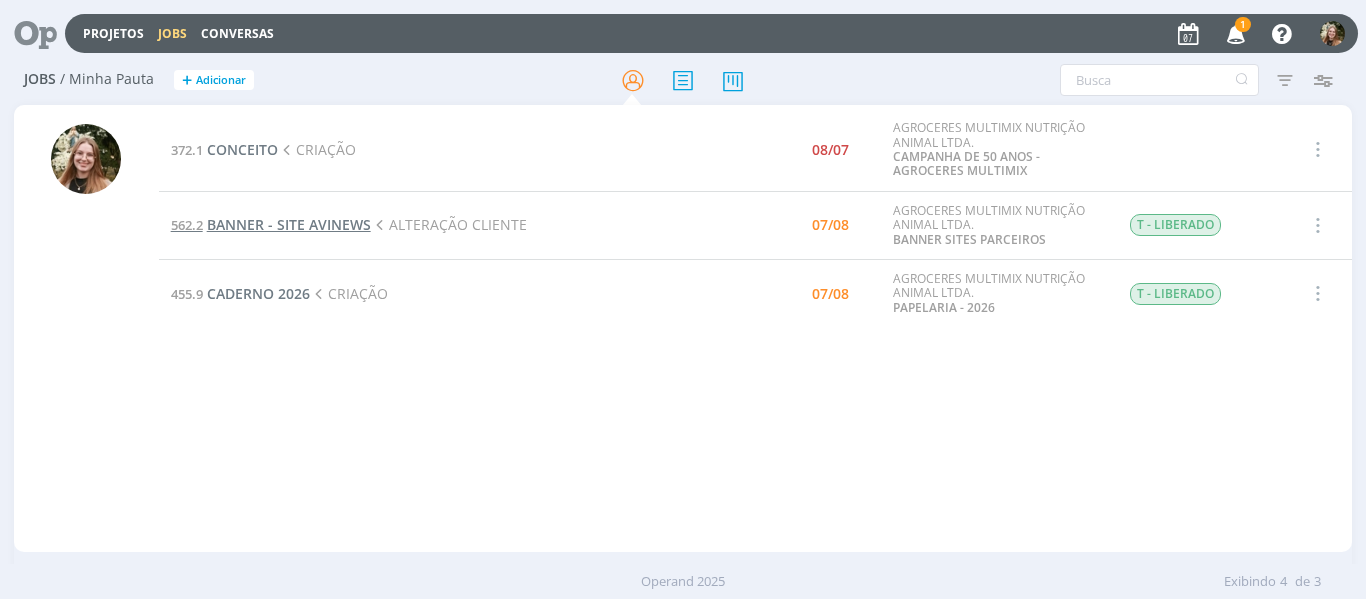 click on "BANNER - SITE AVINEWS" at bounding box center [289, 224] 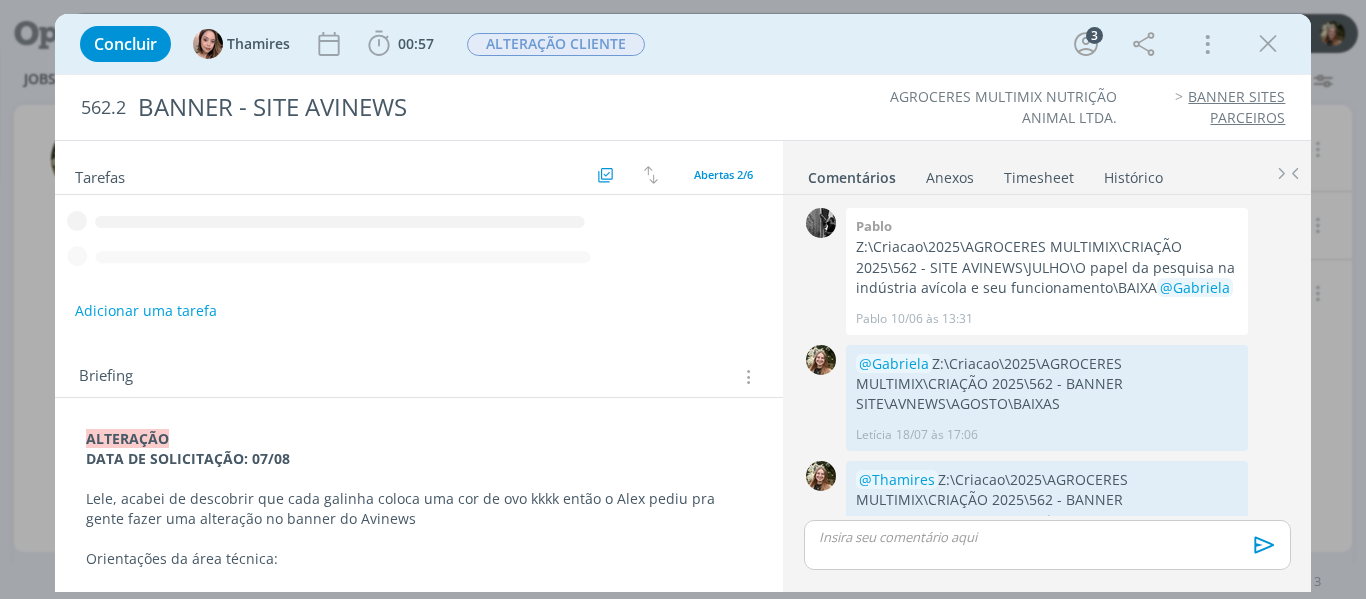 scroll, scrollTop: 56, scrollLeft: 0, axis: vertical 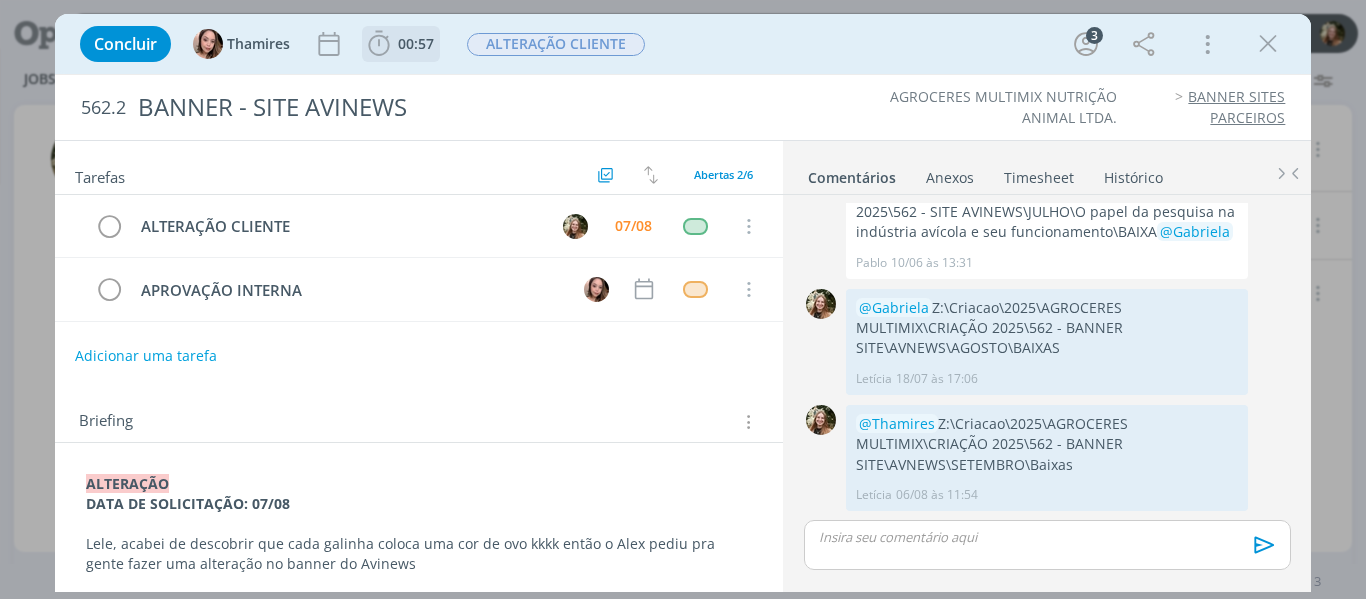 click on "00:57" at bounding box center (401, 44) 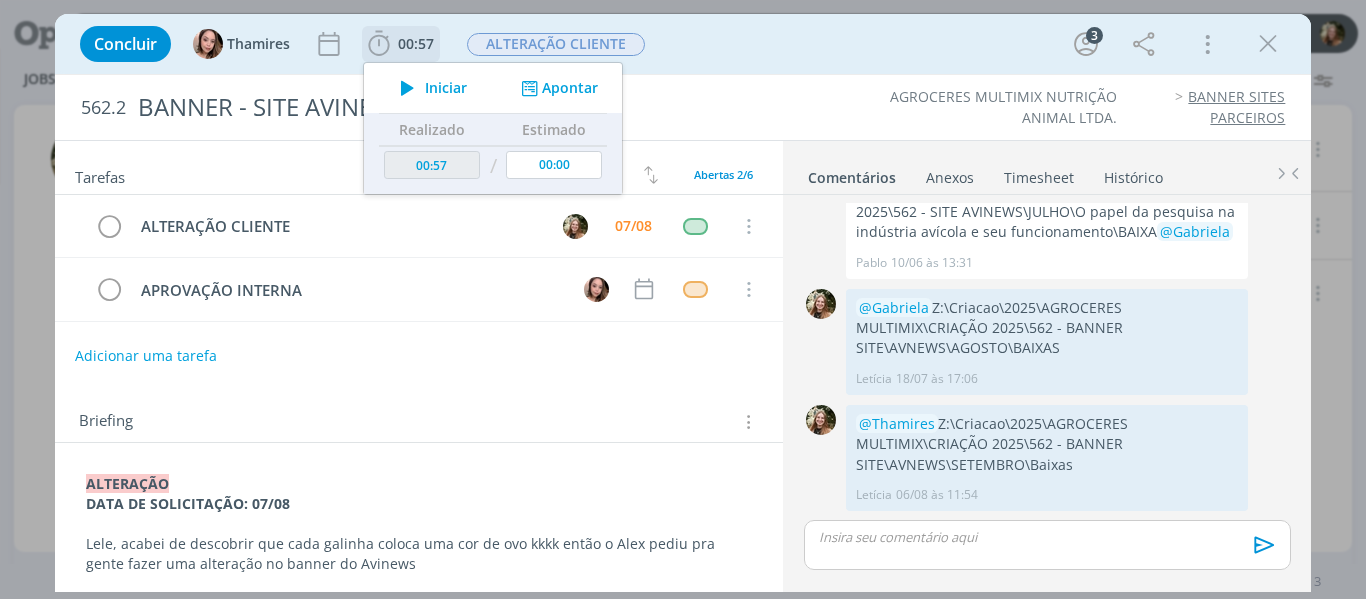 click at bounding box center [407, 88] 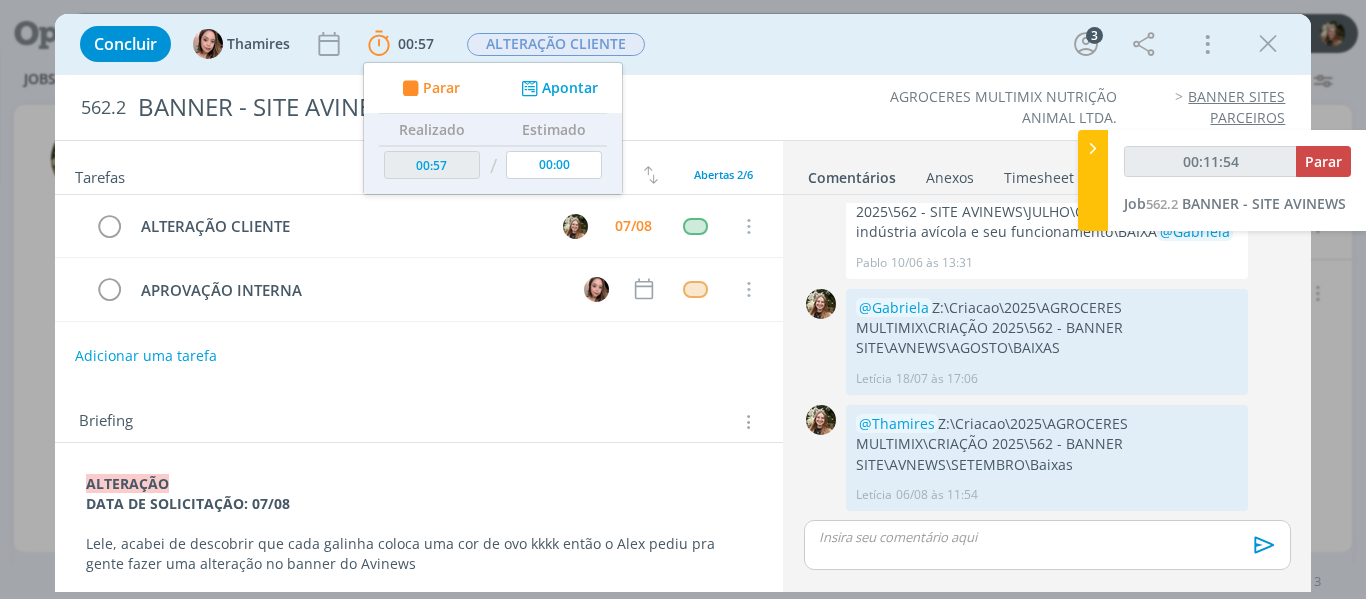 type on "00:11:55" 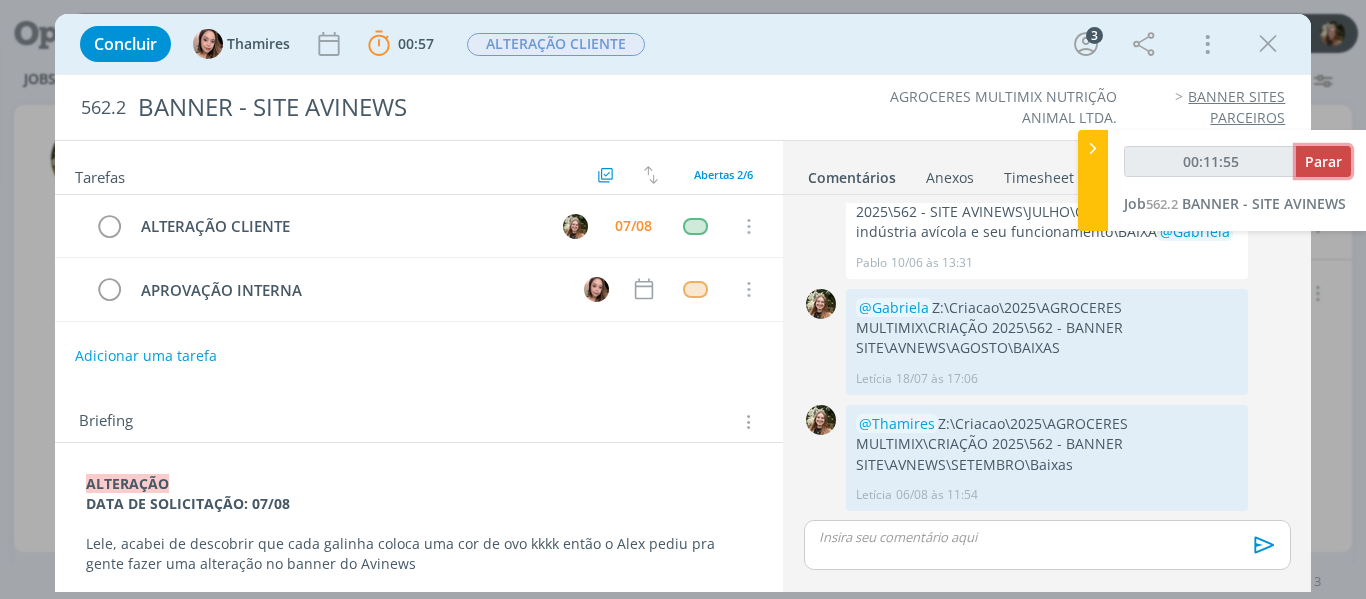 click on "Parar" at bounding box center [1323, 161] 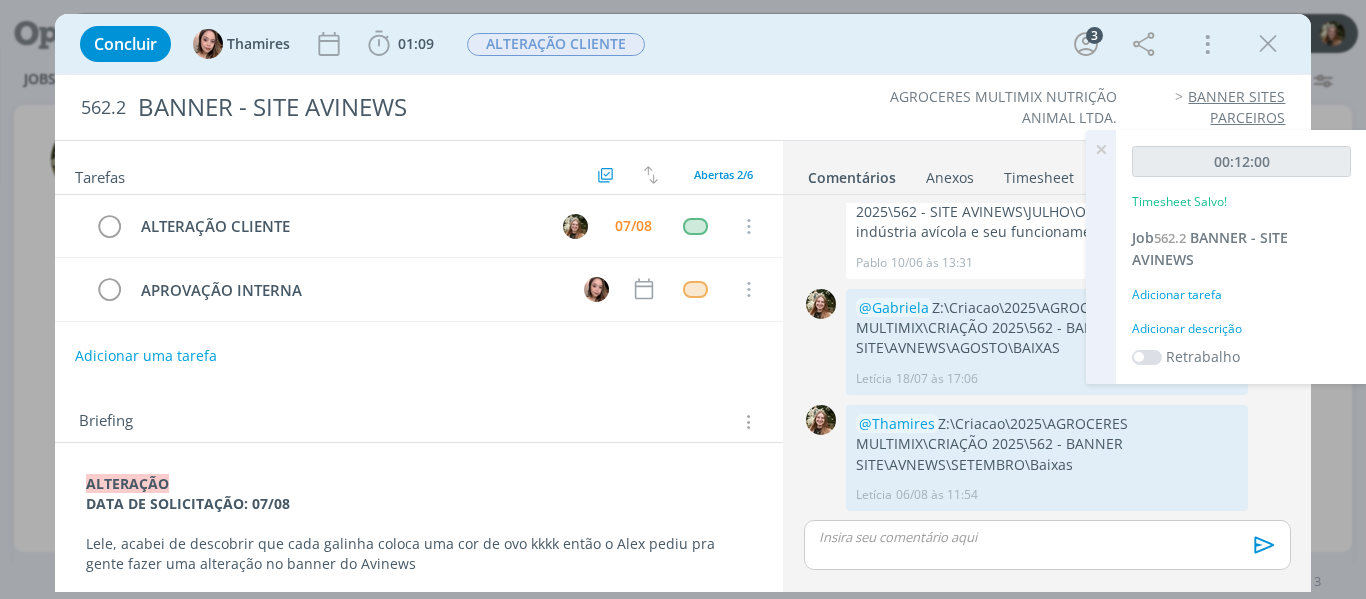 drag, startPoint x: 1095, startPoint y: 150, endPoint x: 77, endPoint y: 352, distance: 1037.8478 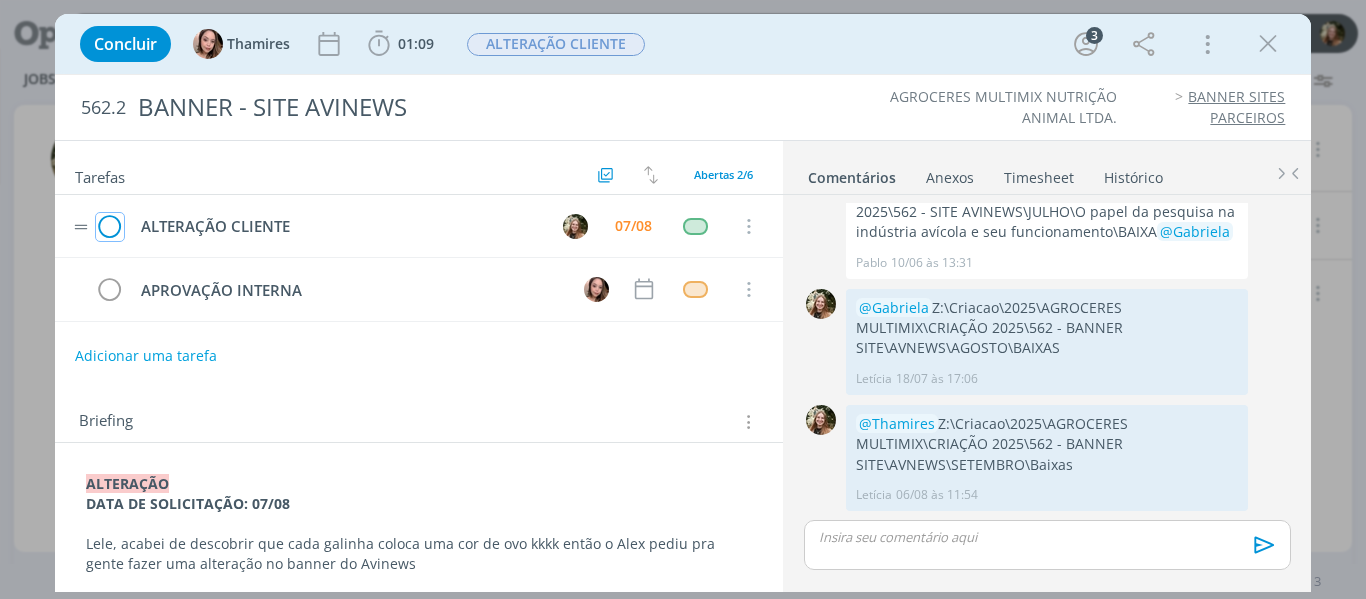 click at bounding box center (110, 227) 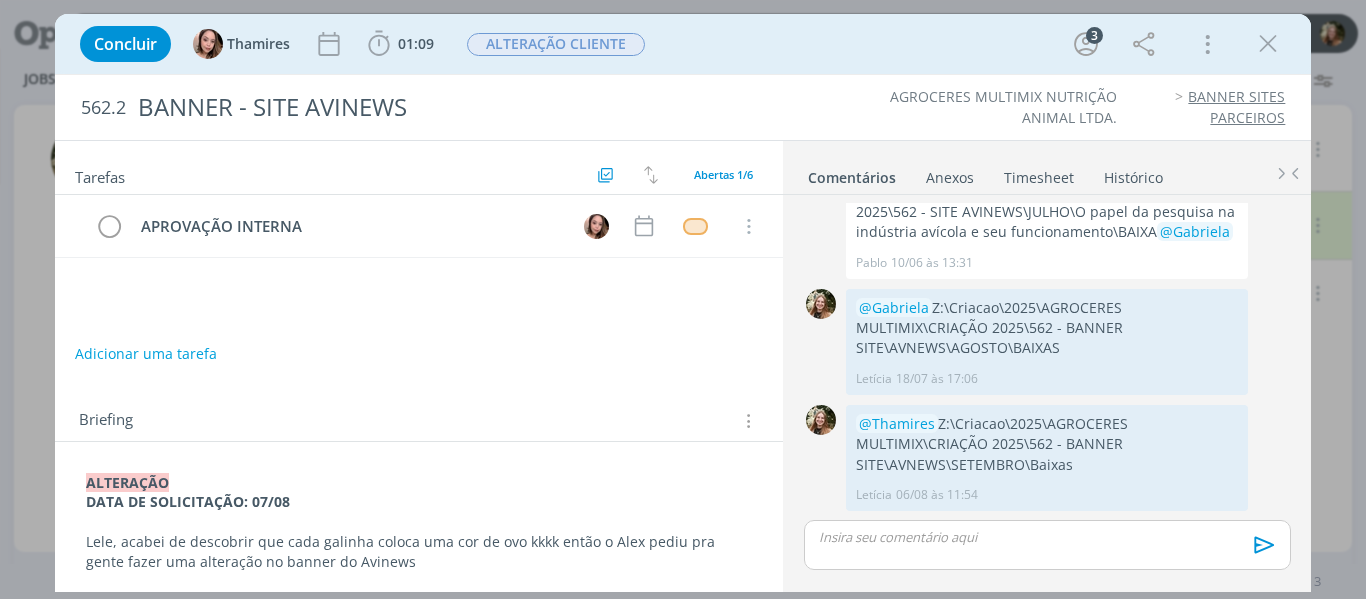 click at bounding box center (1047, 545) 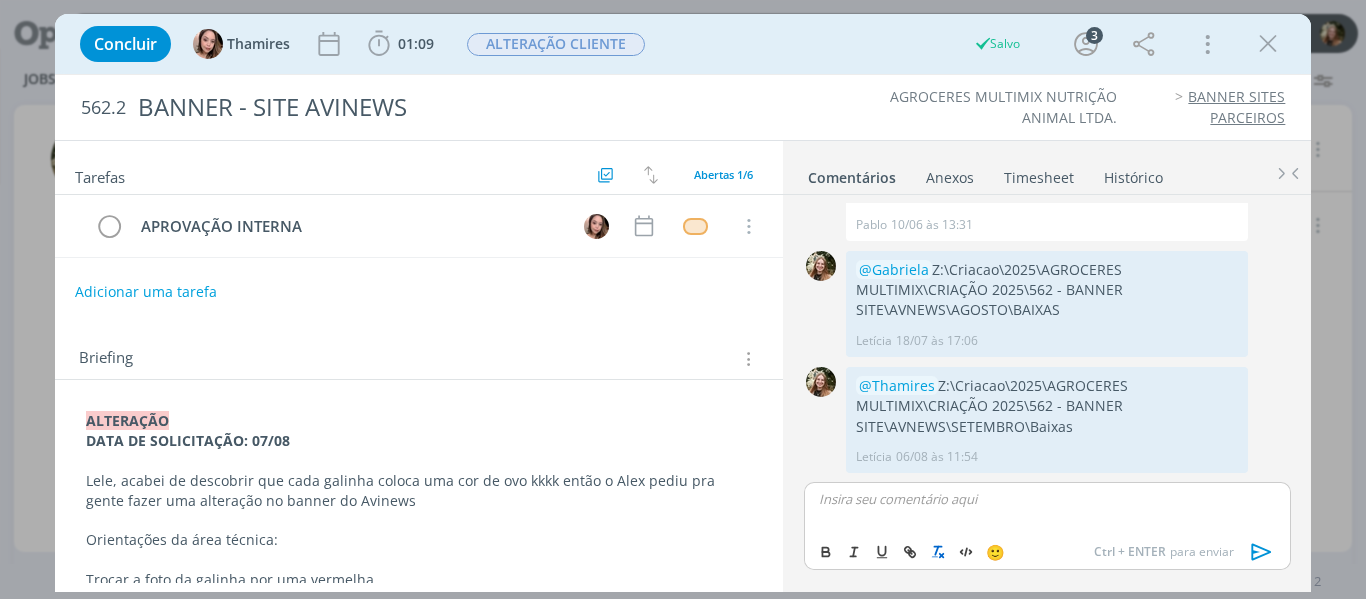 type 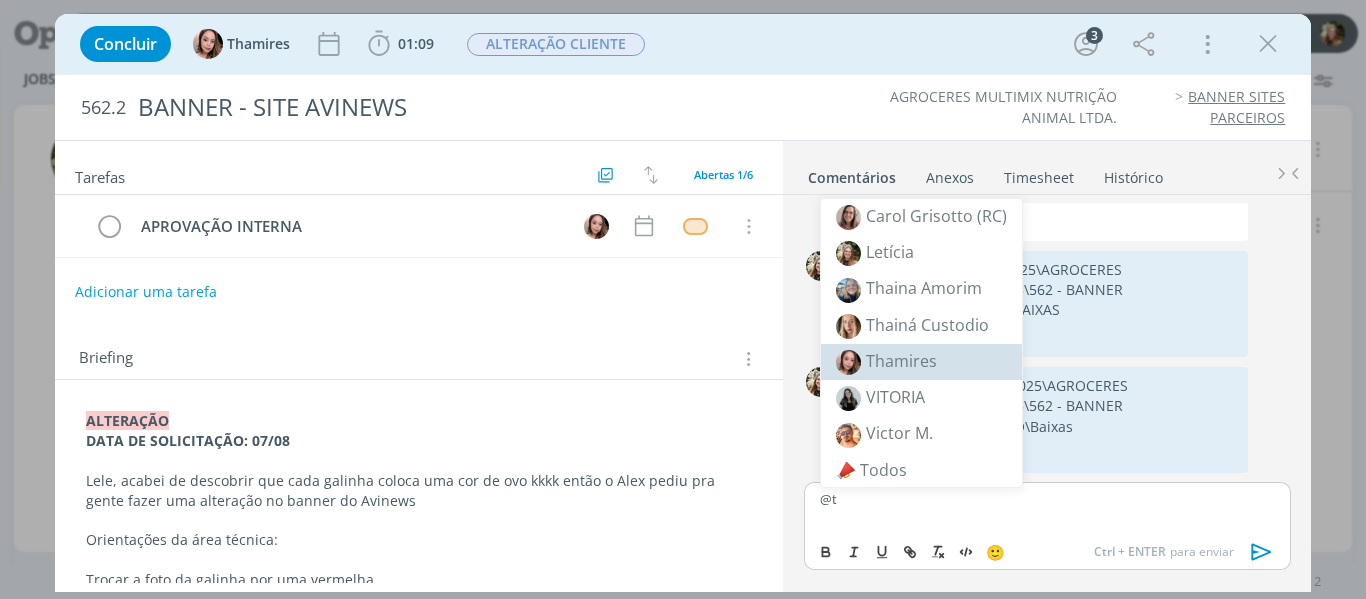 click on "Thamires" at bounding box center (901, 361) 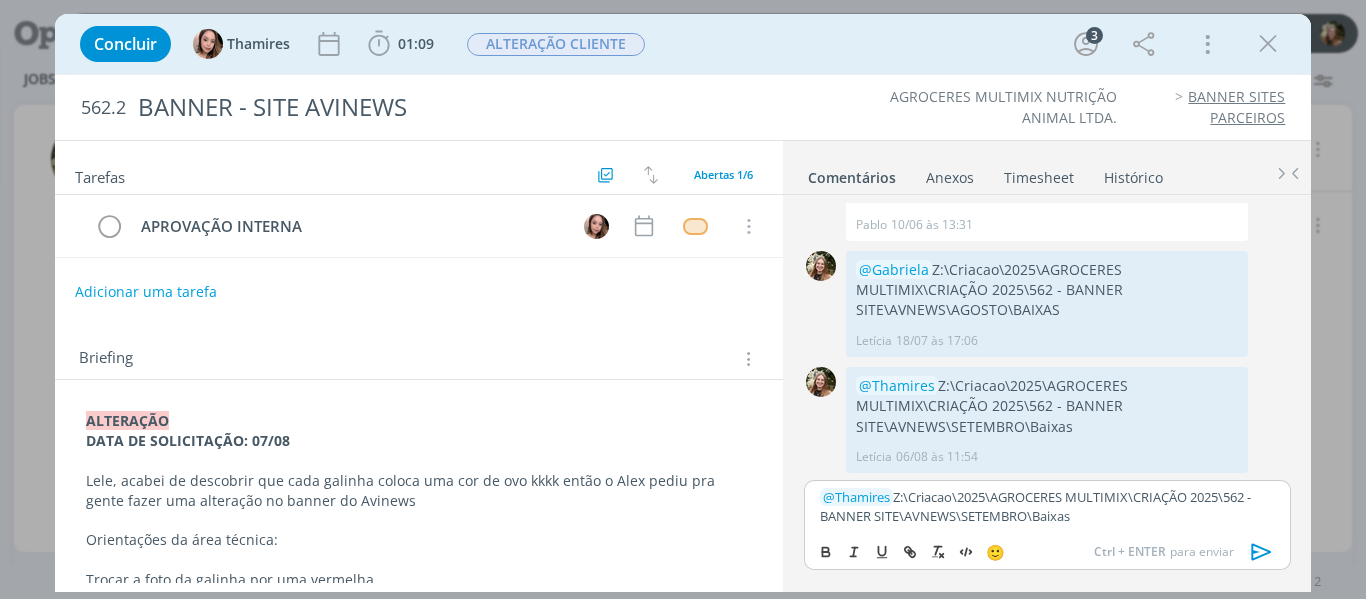 click 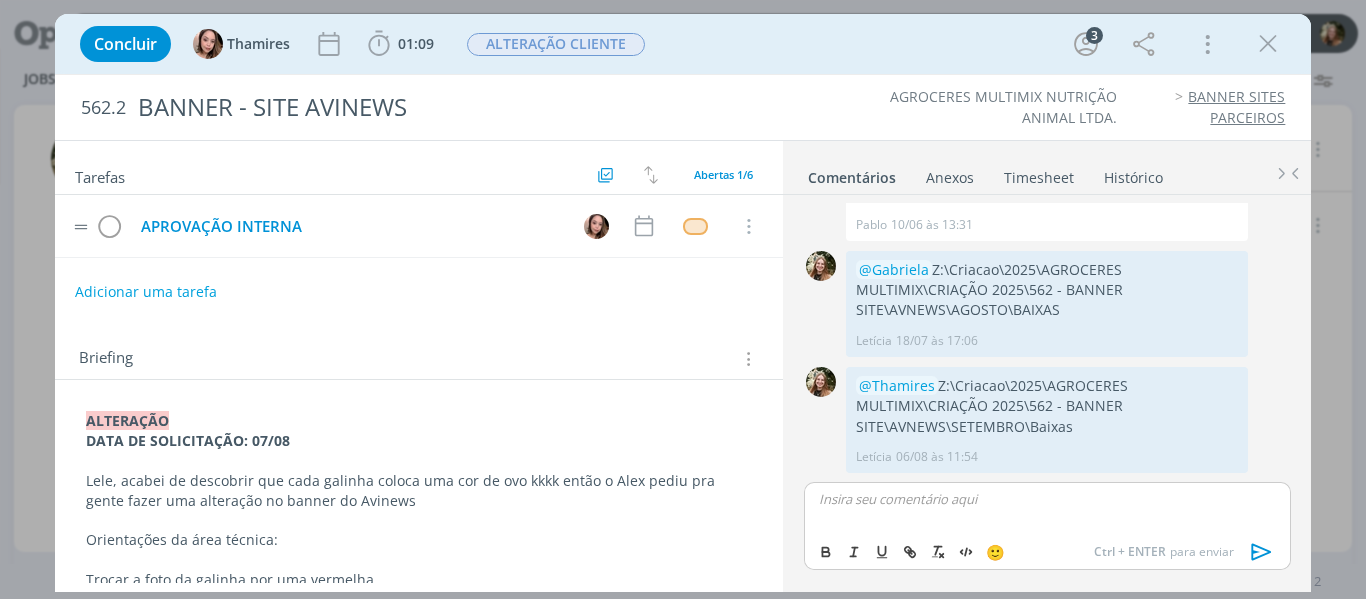 scroll, scrollTop: 210, scrollLeft: 0, axis: vertical 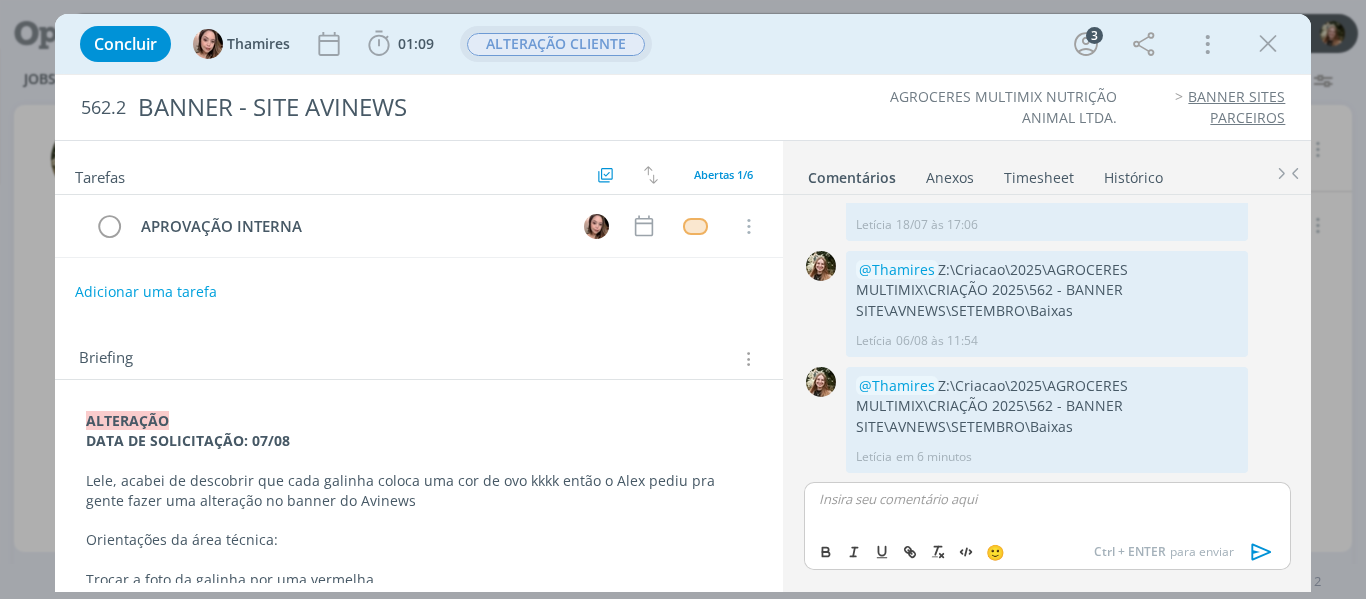 click on "ALTERAÇÃO CLIENTE" at bounding box center (556, 44) 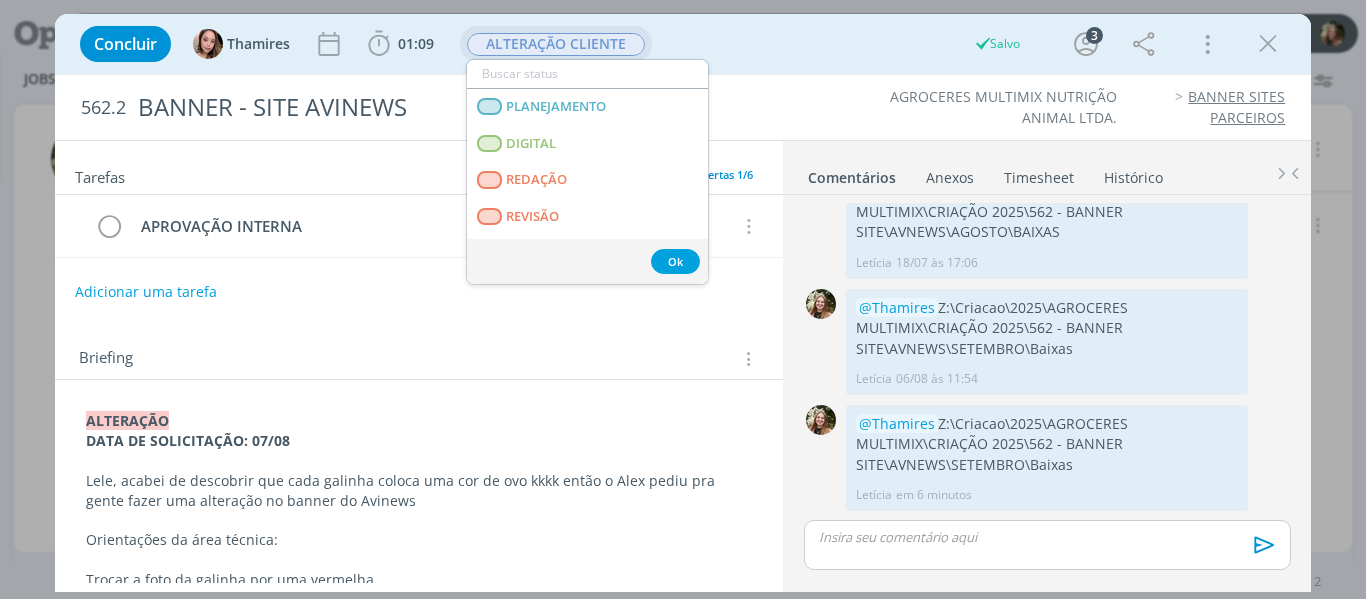 scroll, scrollTop: 172, scrollLeft: 0, axis: vertical 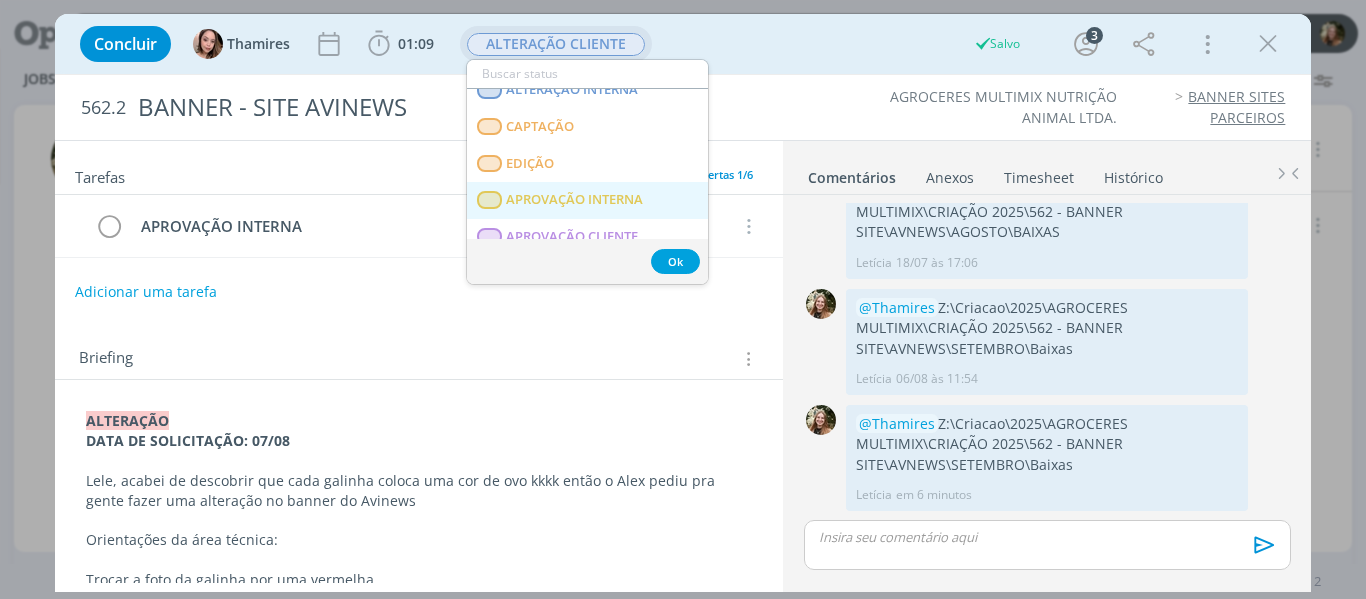 click on "APROVAÇÃO INTERNA" at bounding box center [587, 200] 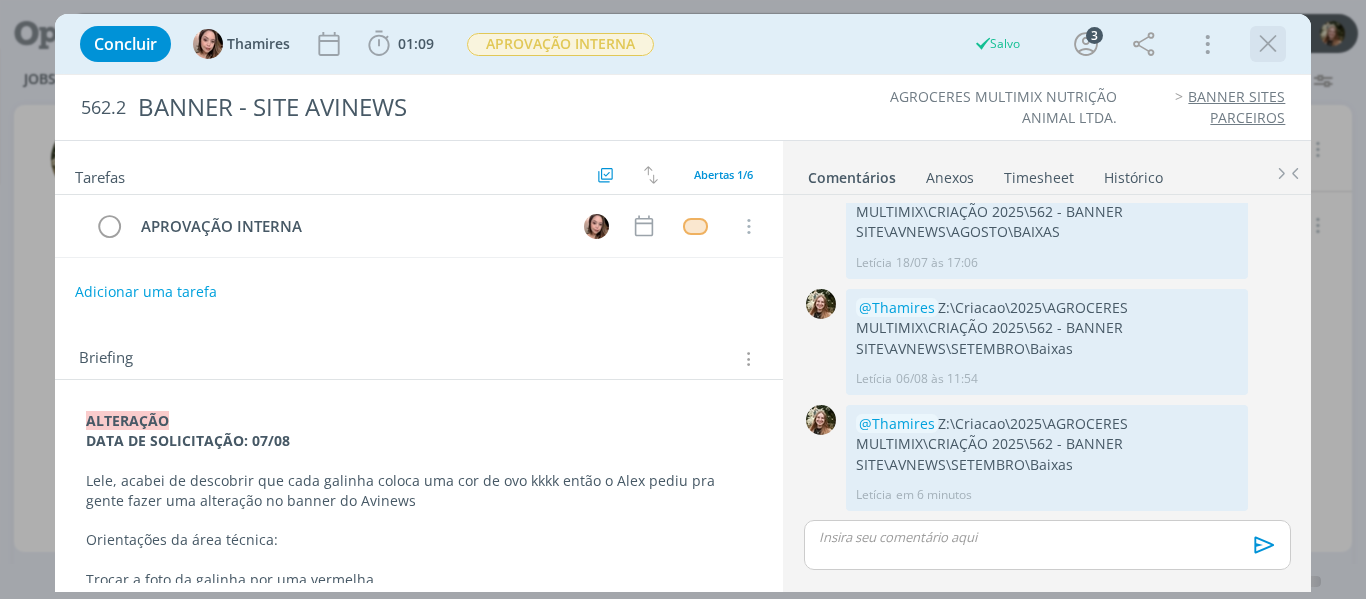 click at bounding box center [1268, 44] 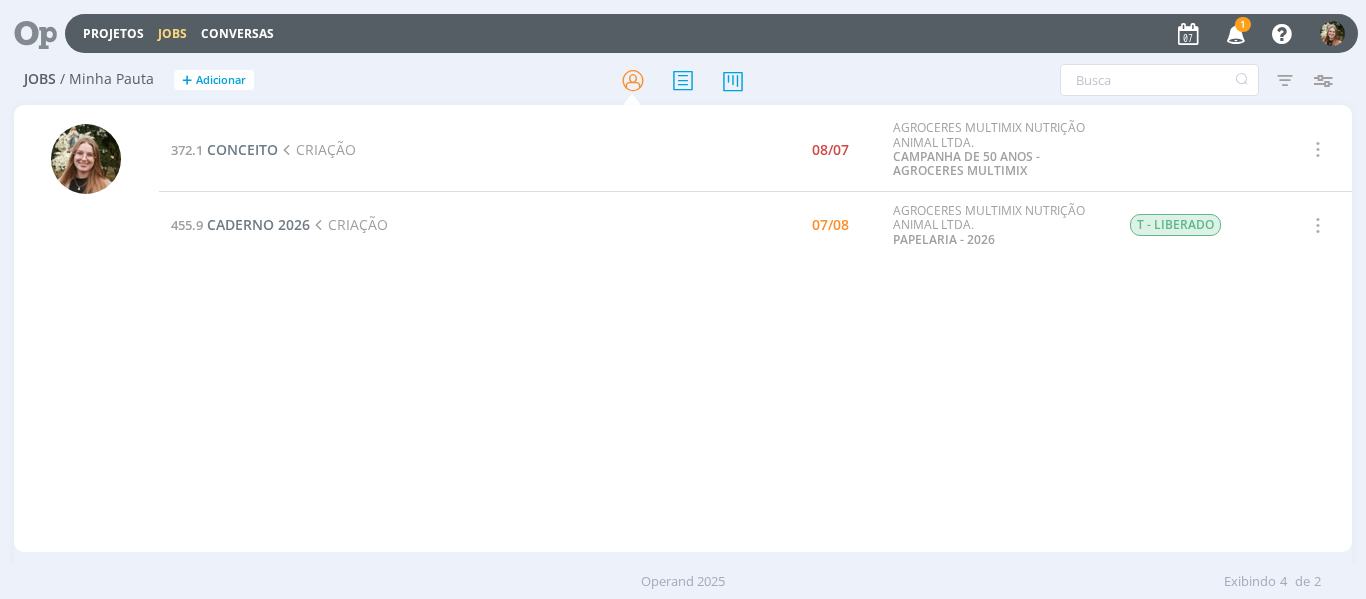 click on "1" at bounding box center (1234, 38) 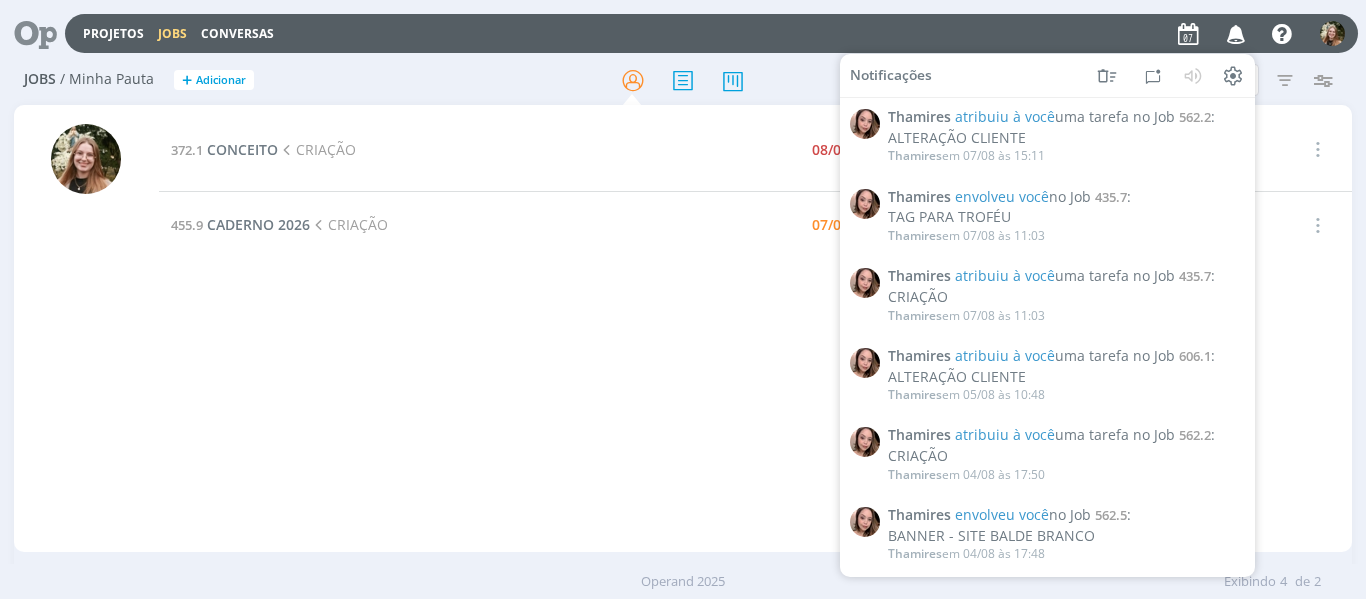 click at bounding box center (1236, 33) 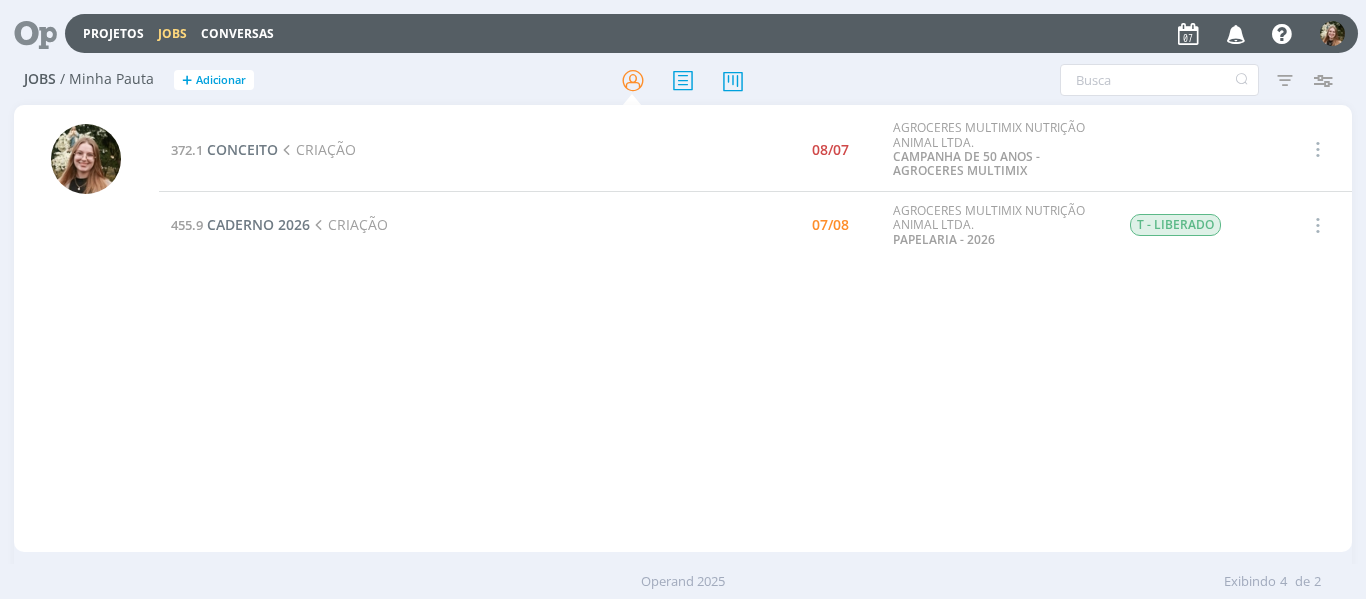 click on "372.1 CONCEITO  CRIAÇÃO 08/07 AGROCERES MULTIMIX NUTRIÇÃO ANIMAL LTDA. CAMPANHA DE 50 ANOS - AGROCERES MULTIMIX Selecionar Concluir Cancelar Iniciar timesheet 455.9 CADERNO 2026  CRIAÇÃO 07/08 AGROCERES MULTIMIX NUTRIÇÃO ANIMAL LTDA. PAPELARIA - 2026 T - LIBERADO Selecionar Concluir Cancelar Iniciar timesheet" at bounding box center [756, 328] 